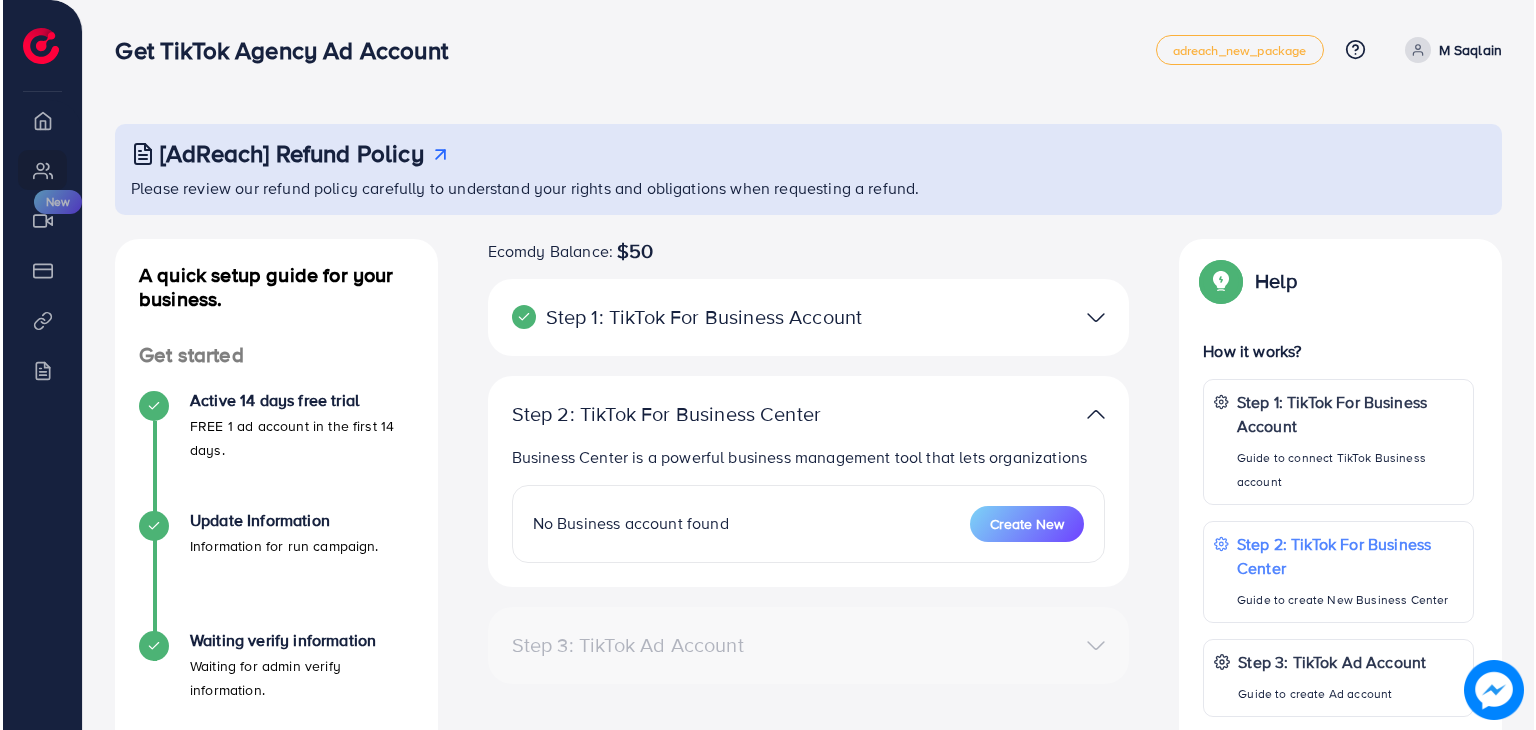 scroll, scrollTop: 0, scrollLeft: 0, axis: both 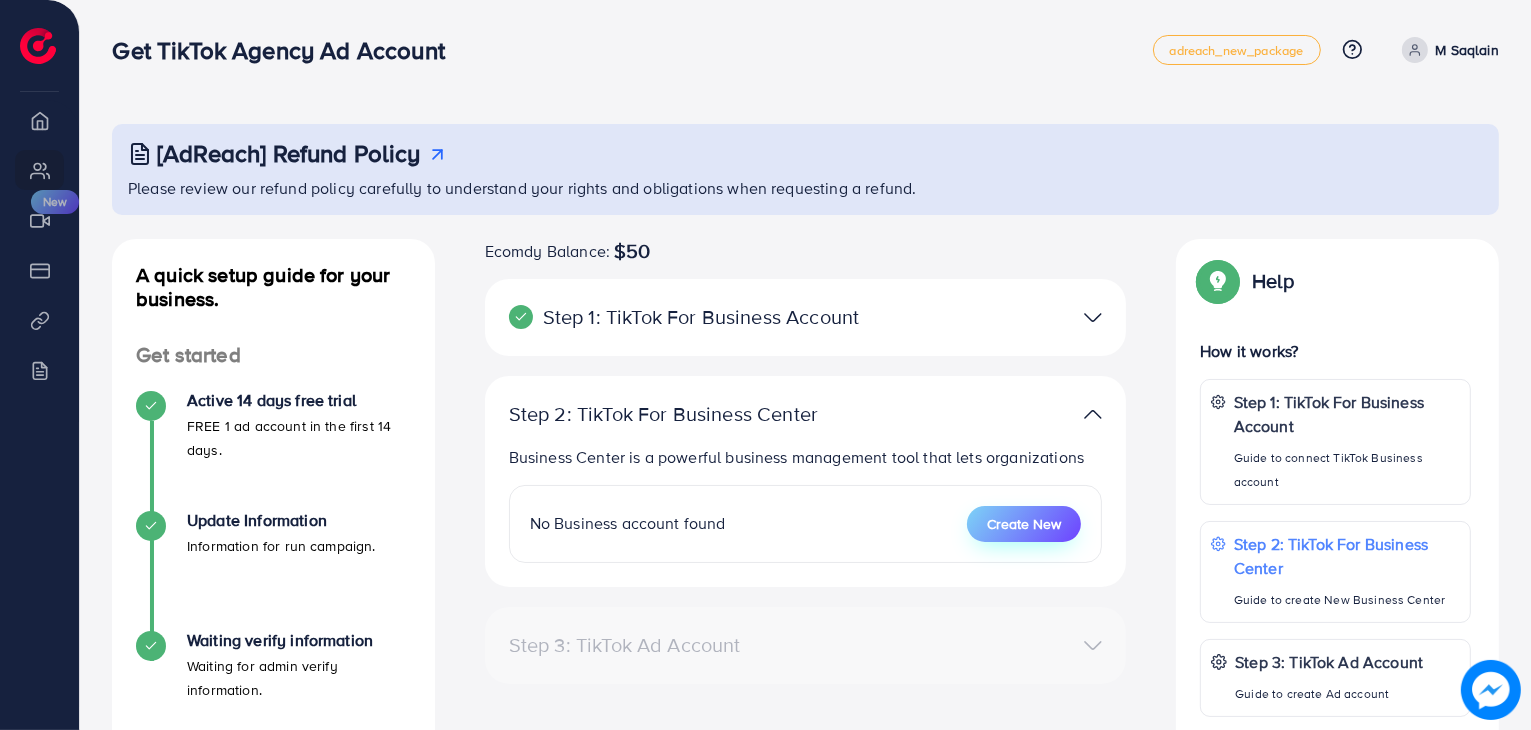 click on "Create New" at bounding box center [1024, 524] 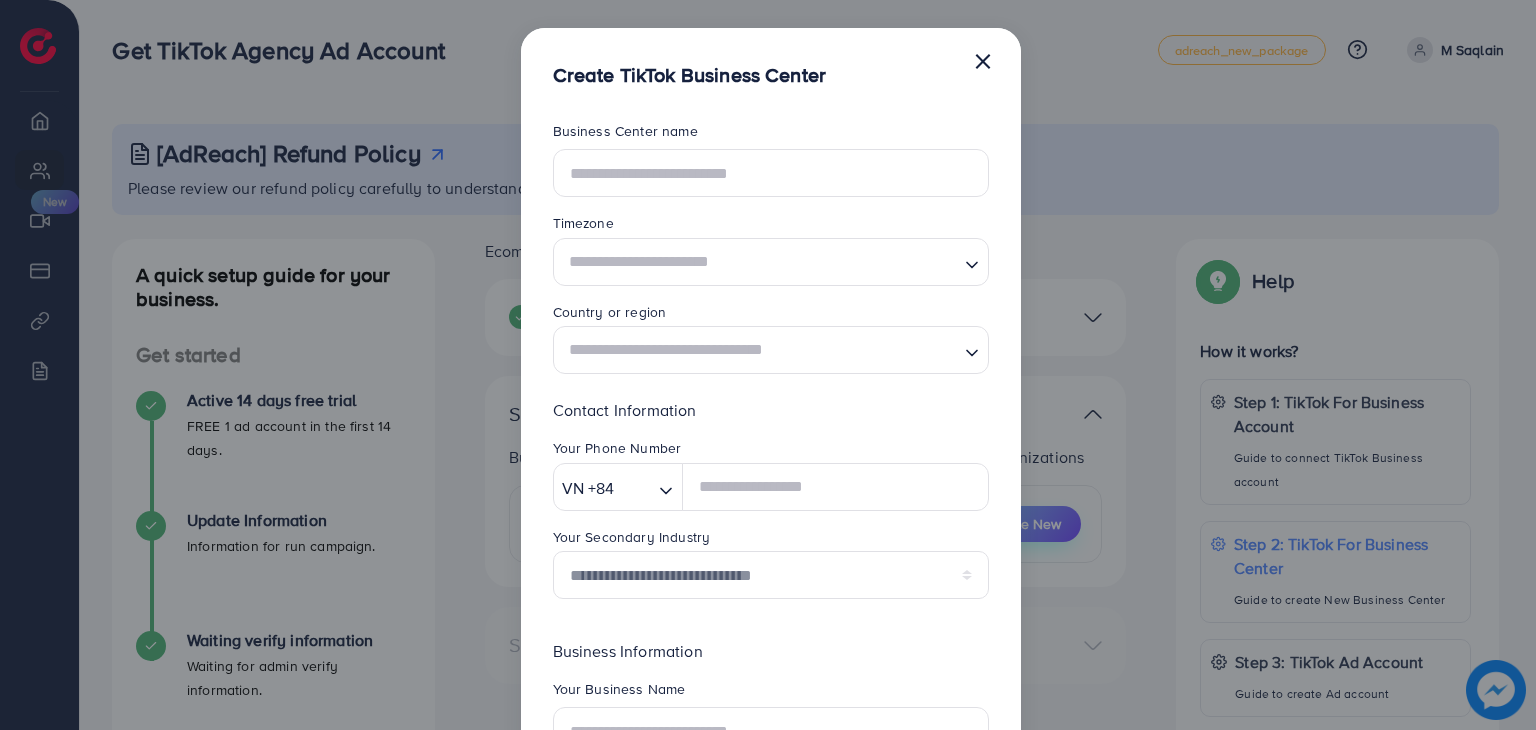 scroll, scrollTop: 0, scrollLeft: 0, axis: both 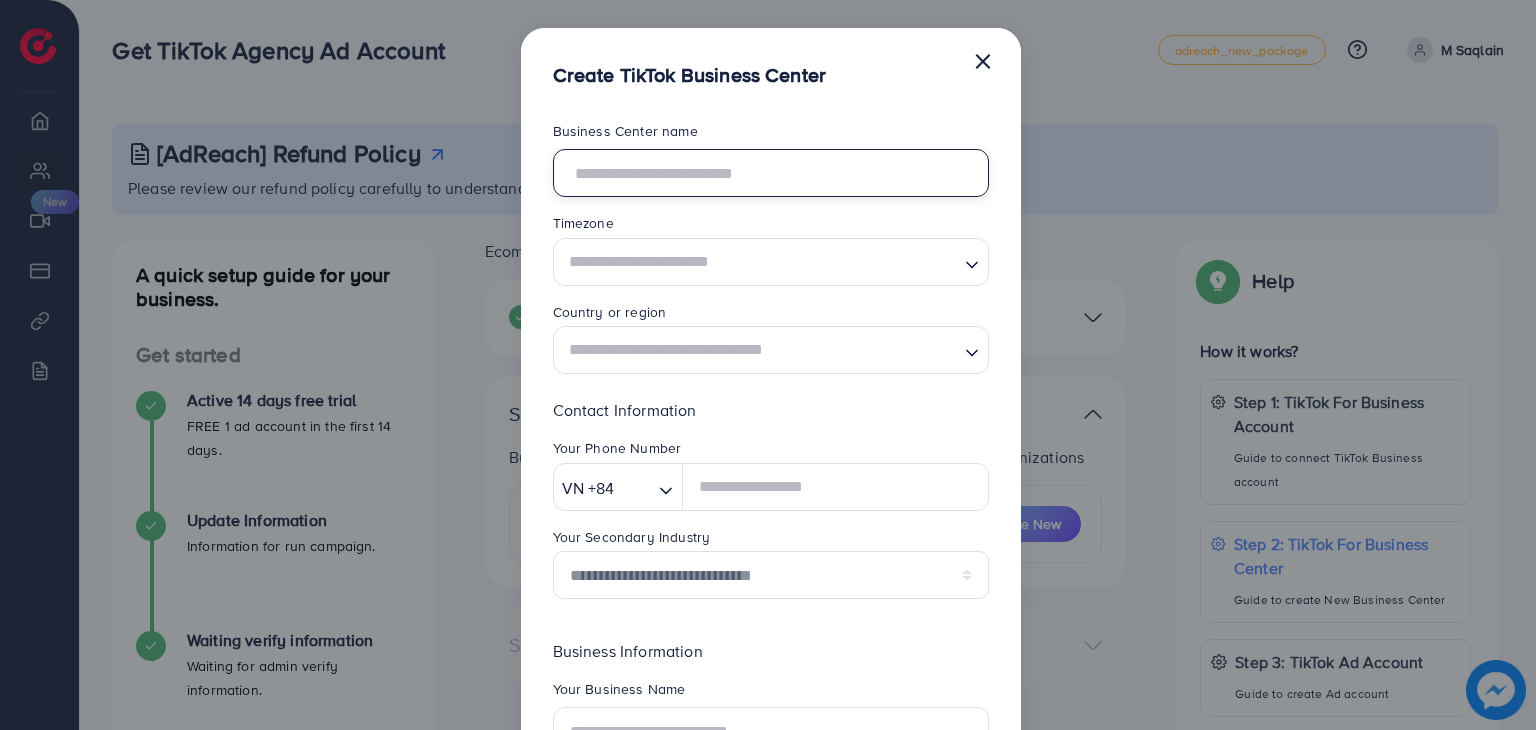 click at bounding box center (771, 173) 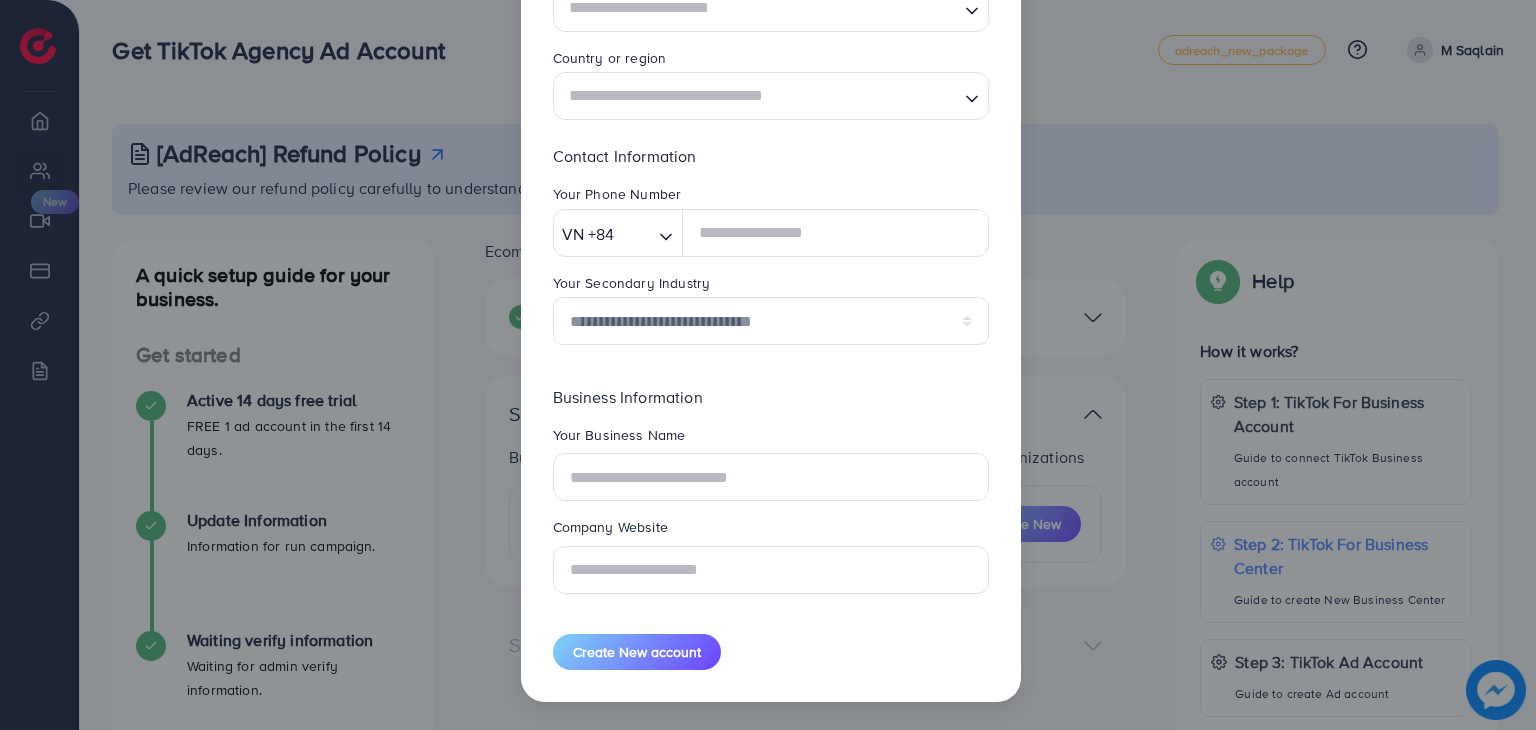 scroll, scrollTop: 0, scrollLeft: 0, axis: both 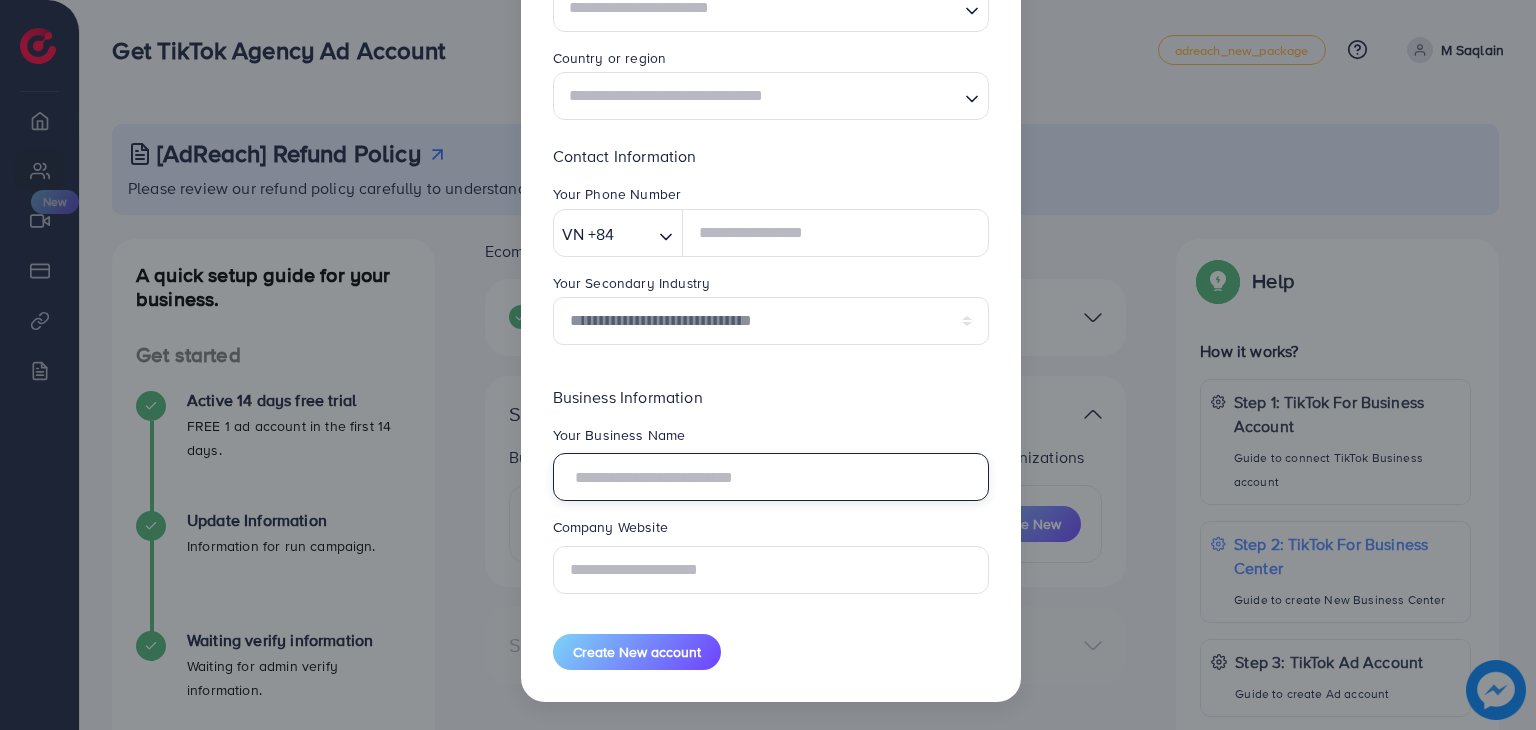 click at bounding box center [771, 477] 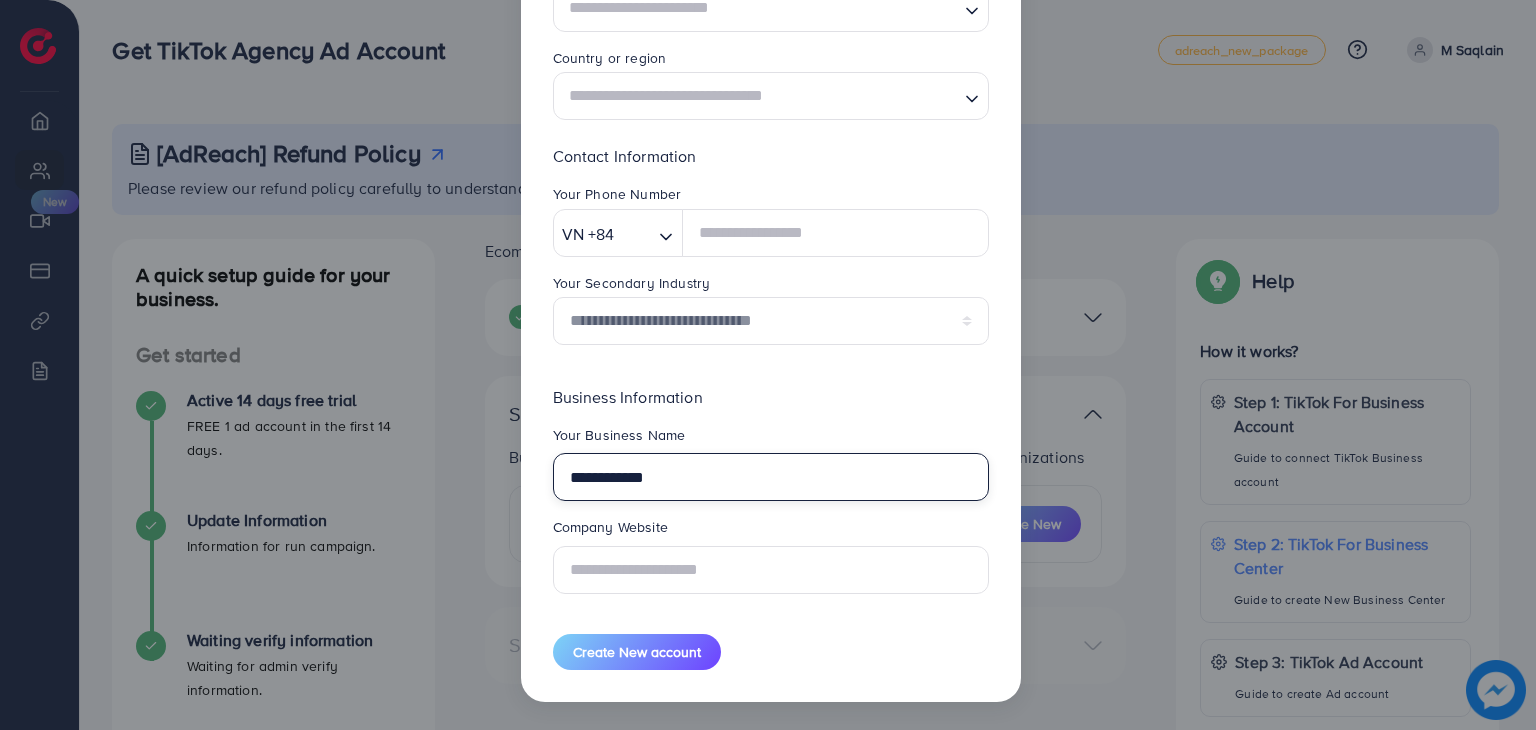 type on "**********" 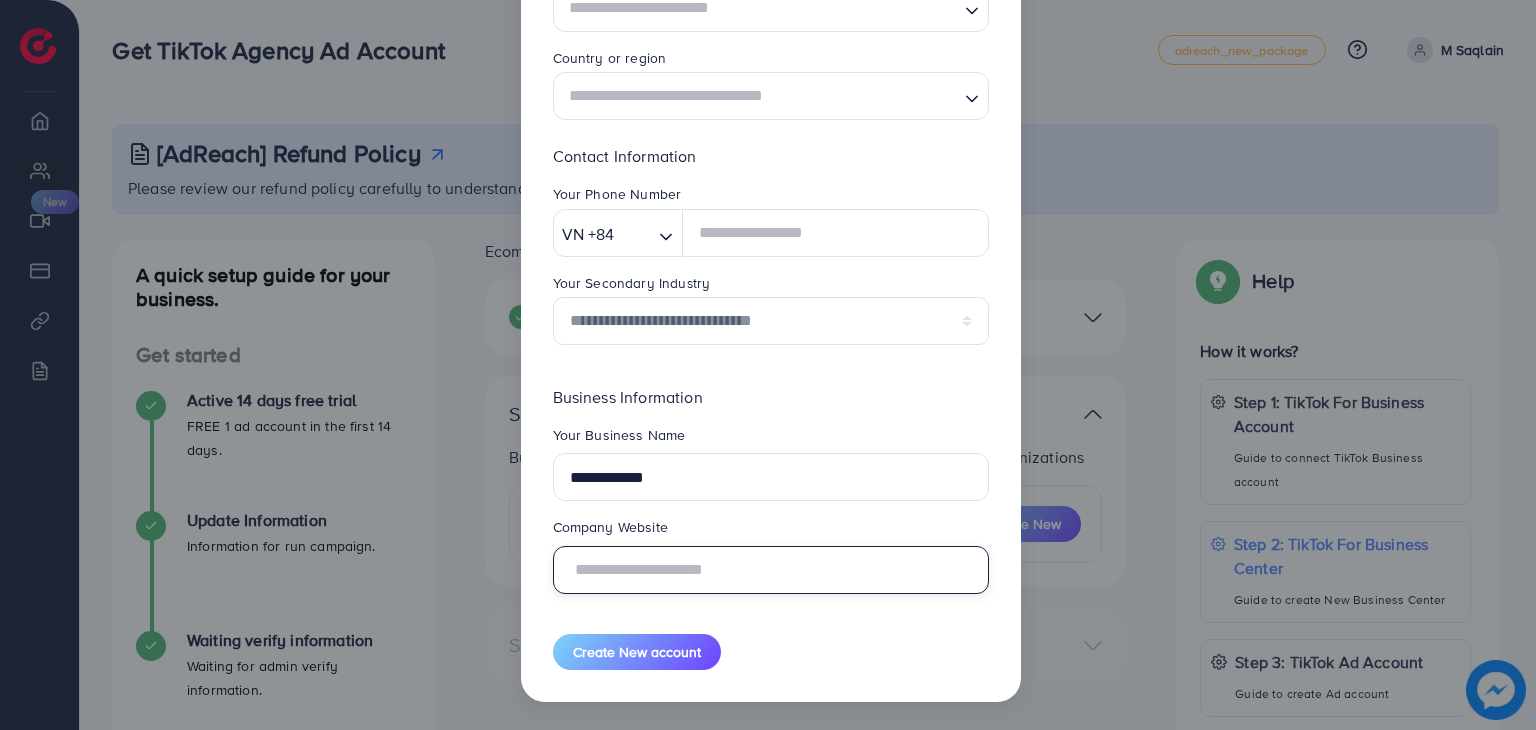click at bounding box center (771, 570) 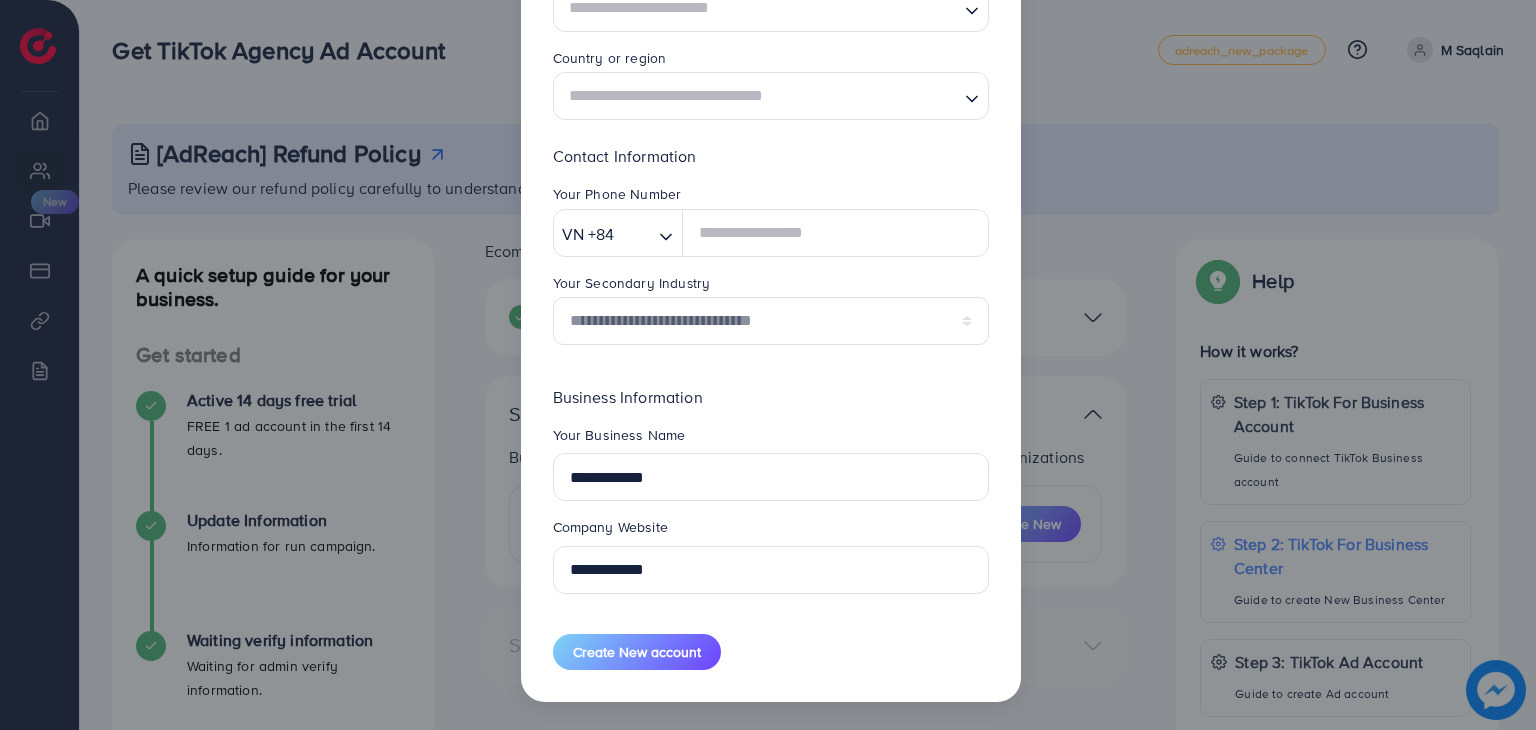 click on "Company Website" at bounding box center (771, 531) 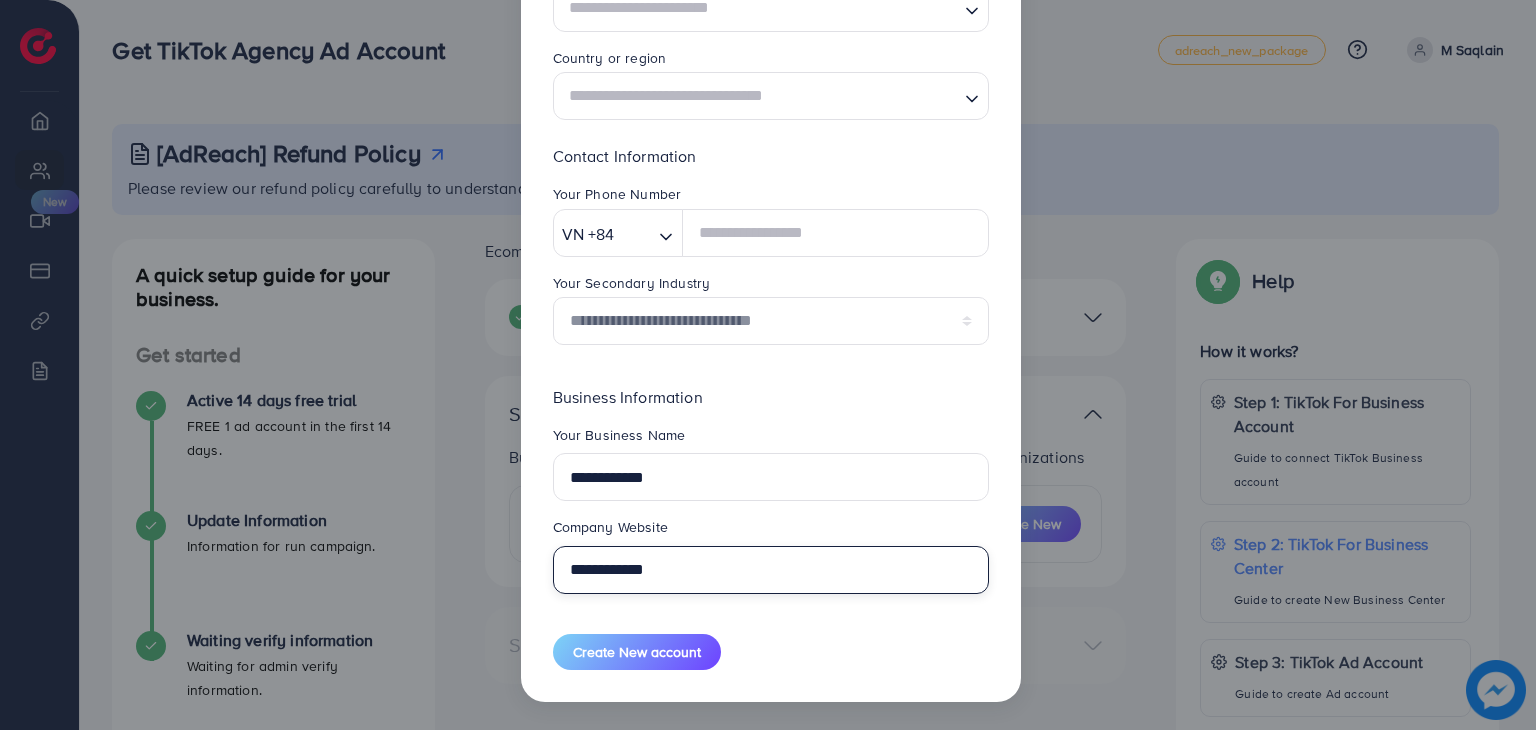 paste on "*********" 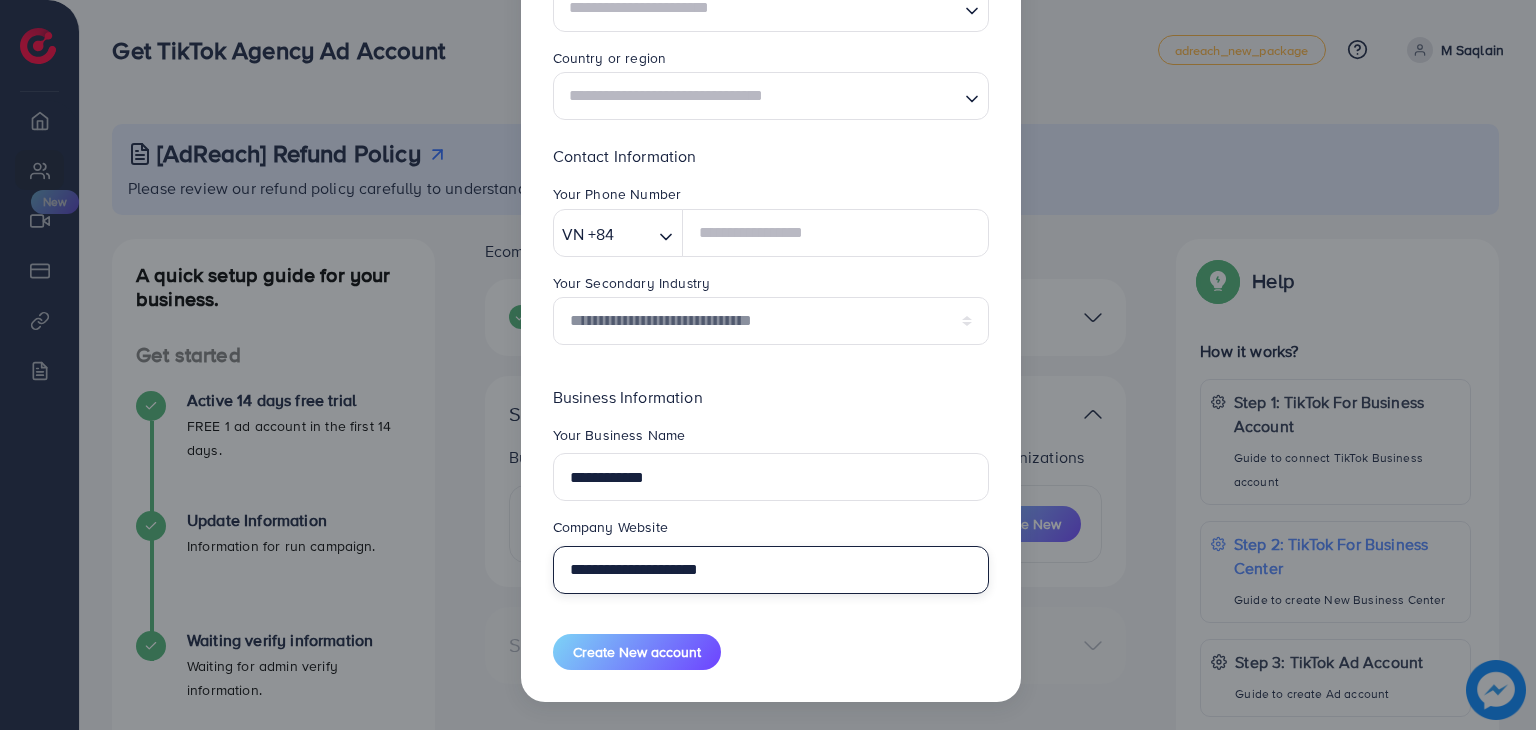 type on "**********" 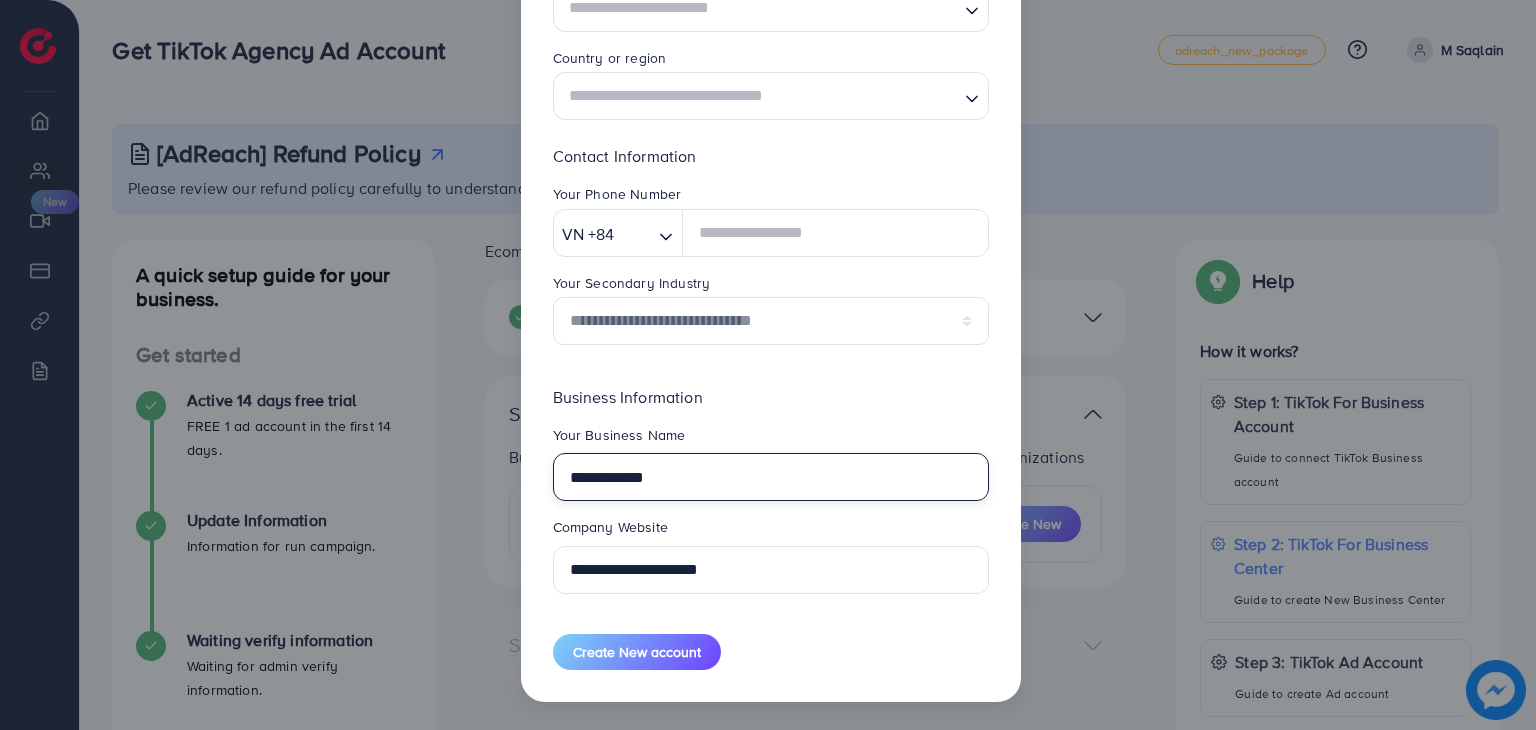 click on "**********" at bounding box center (771, 477) 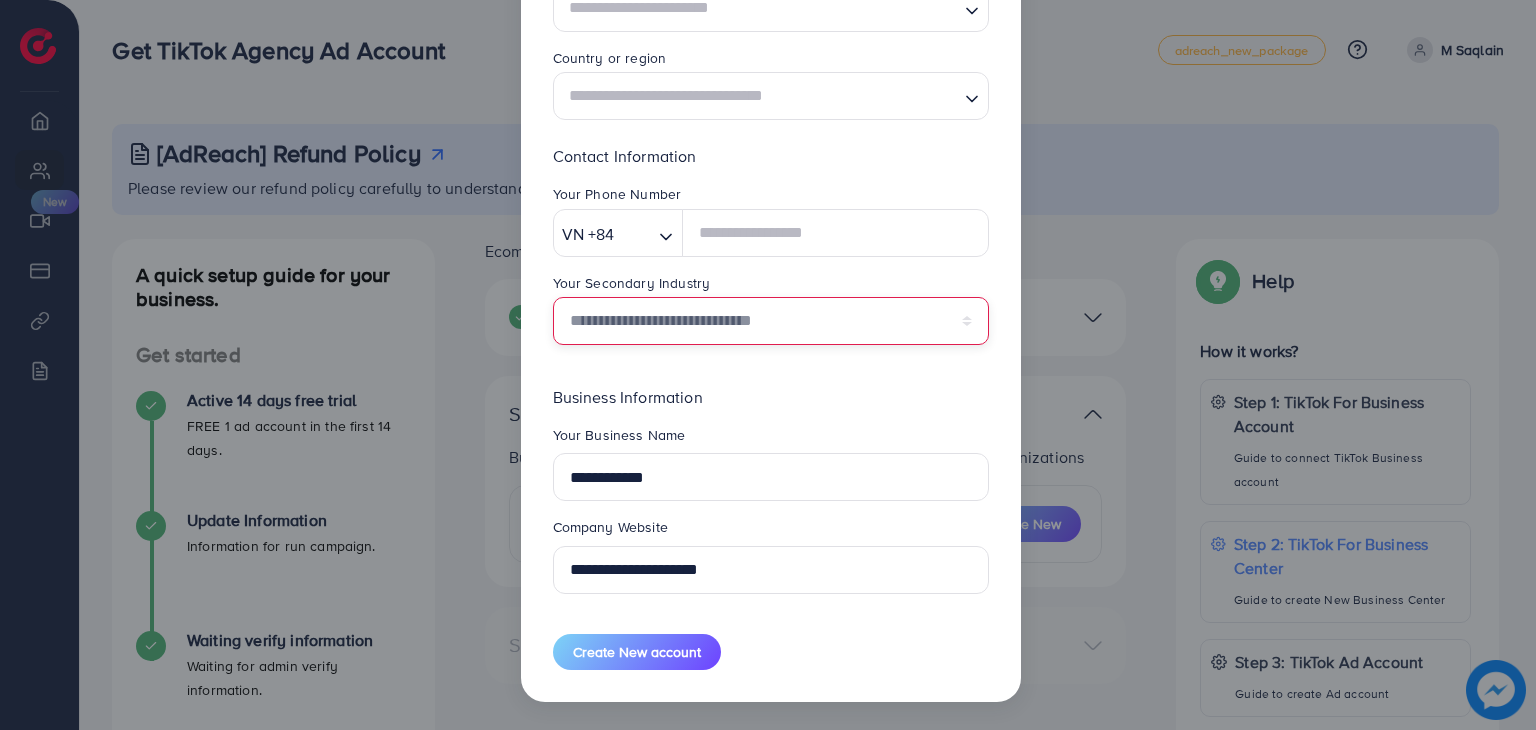 click on "**********" at bounding box center [771, 321] 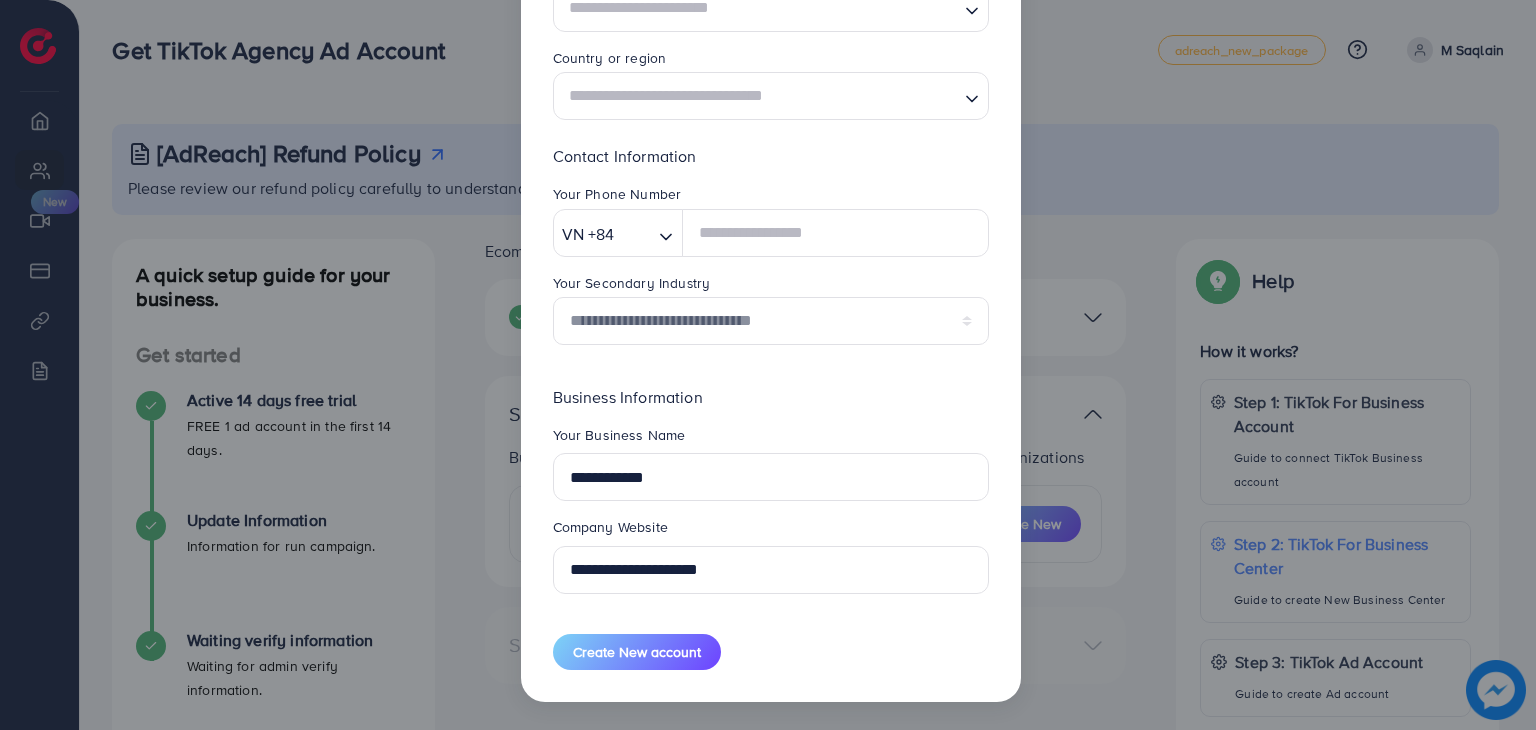 click on "**********" at bounding box center [771, 252] 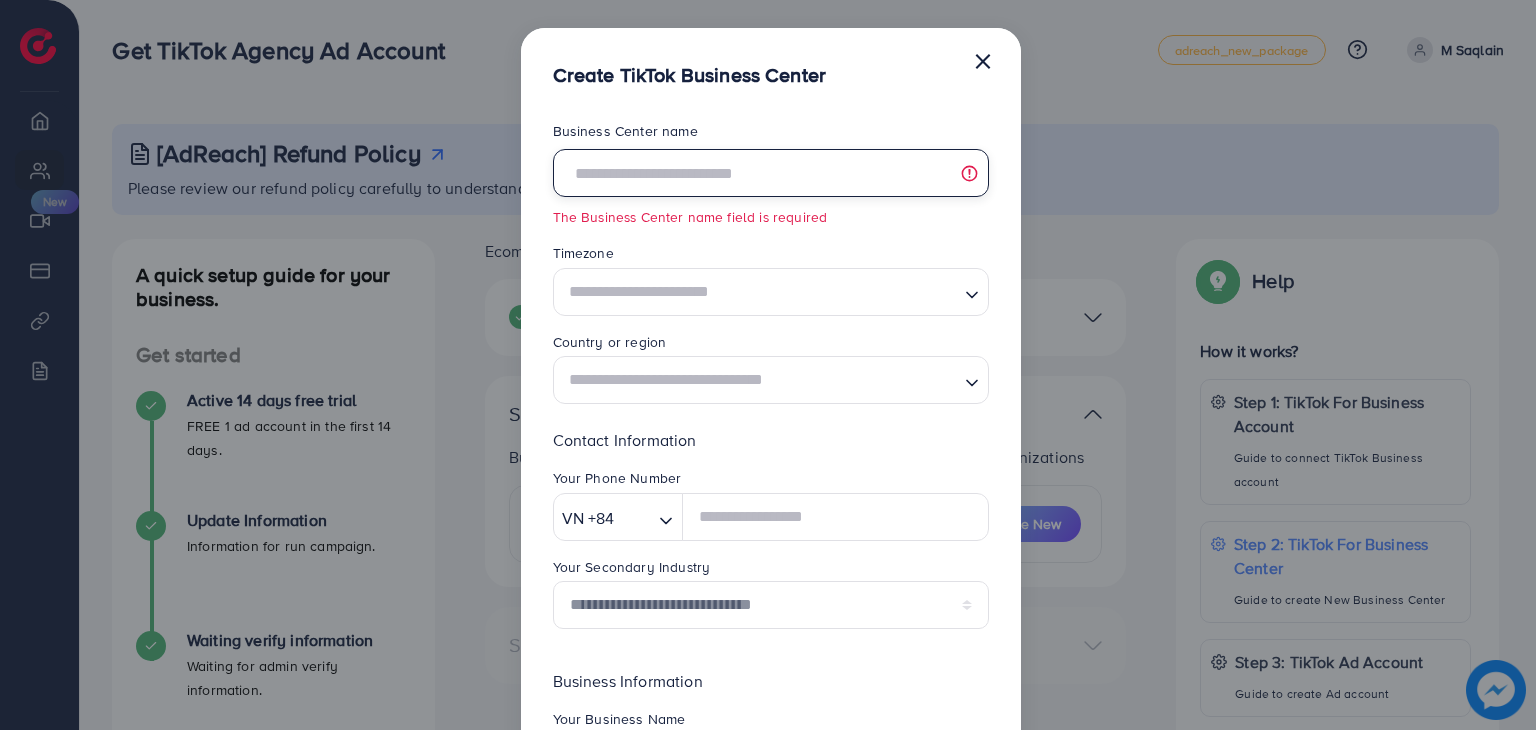 click at bounding box center [771, 173] 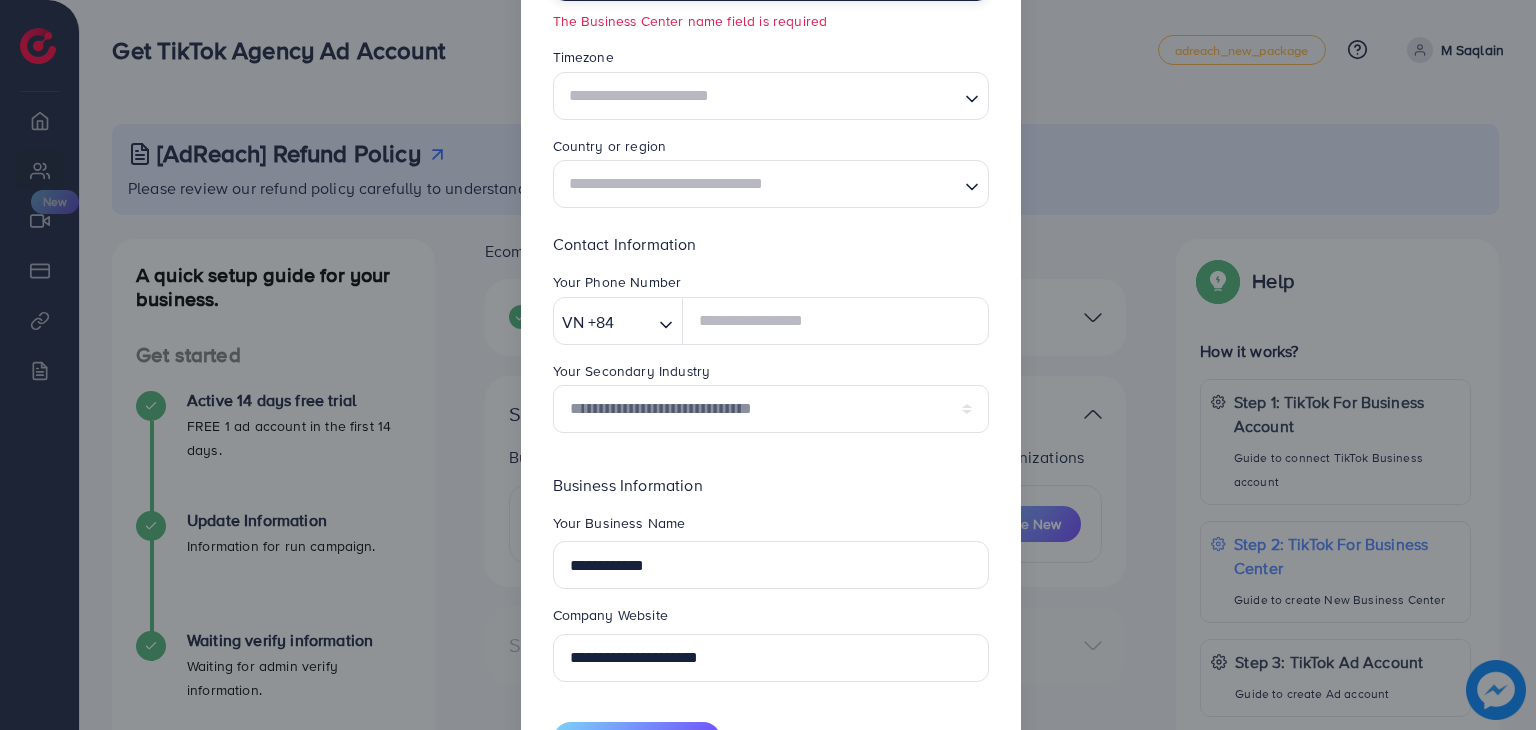 scroll, scrollTop: 0, scrollLeft: 0, axis: both 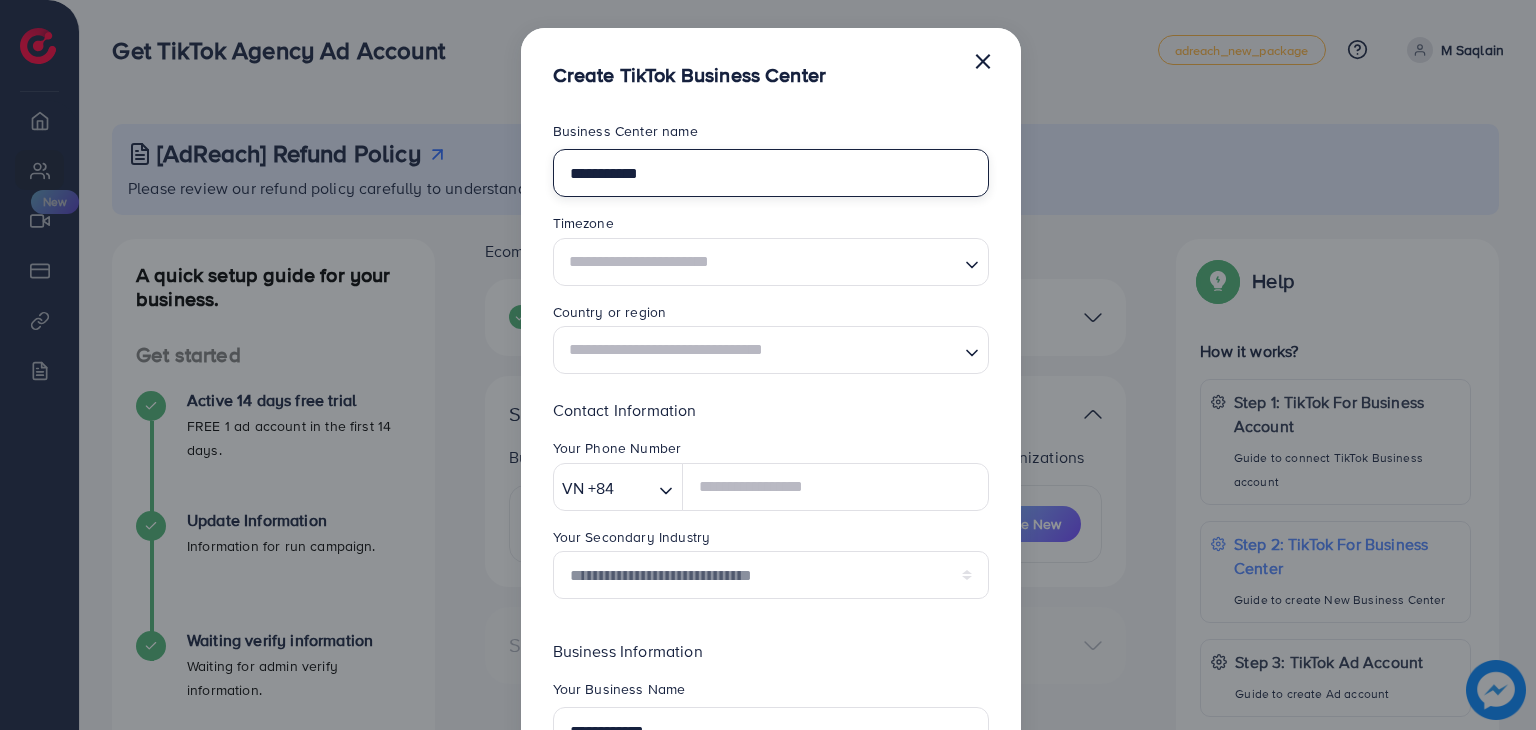 type on "**********" 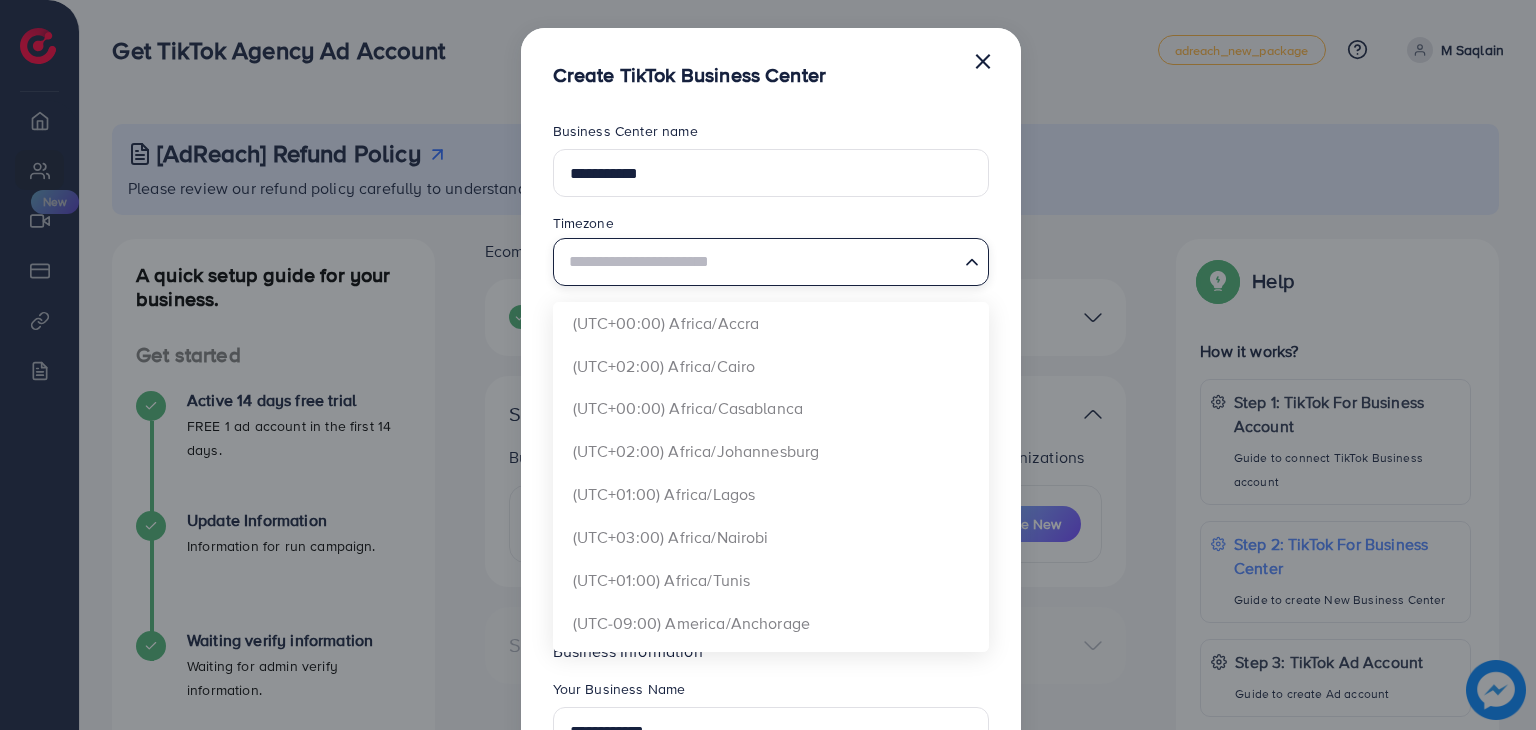 click at bounding box center [759, 261] 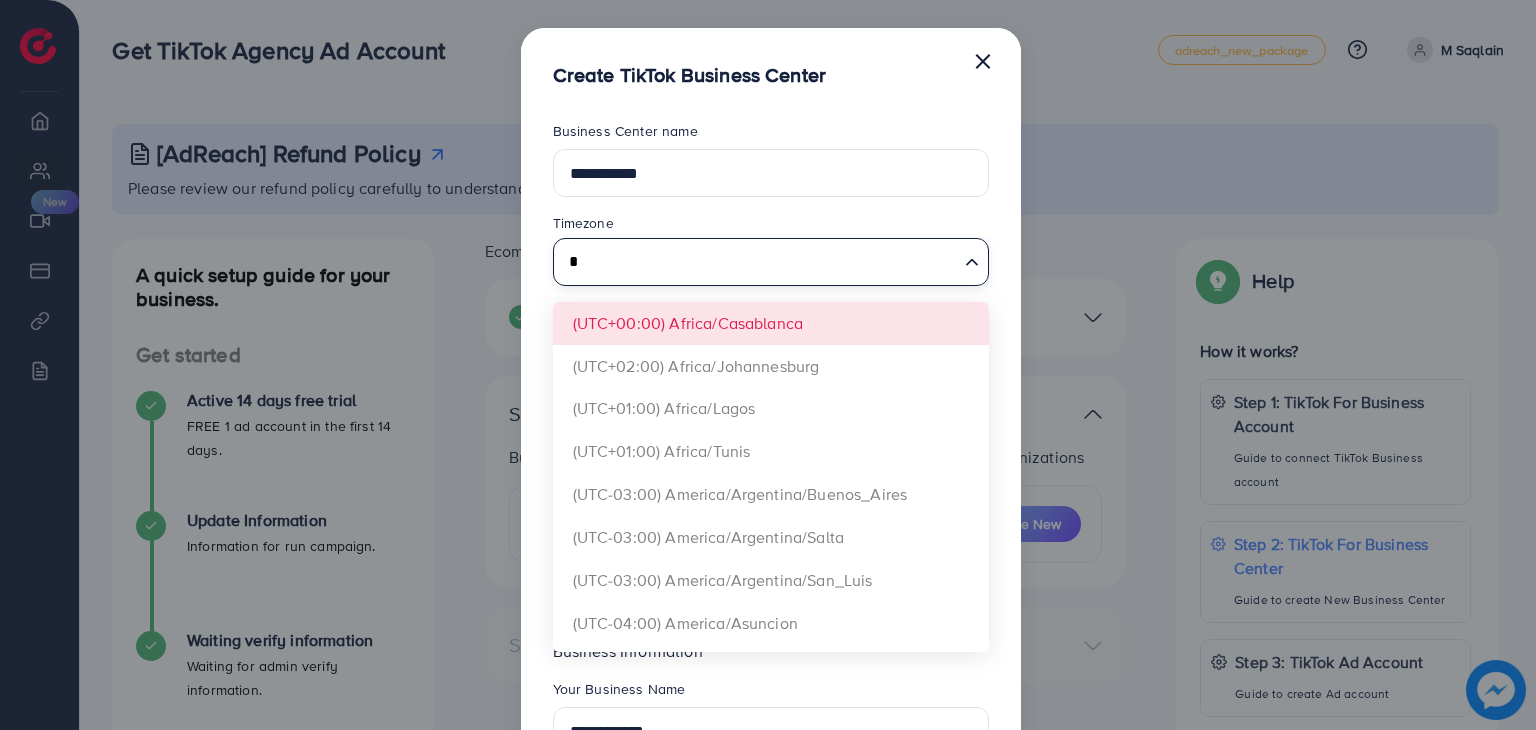 type on "*" 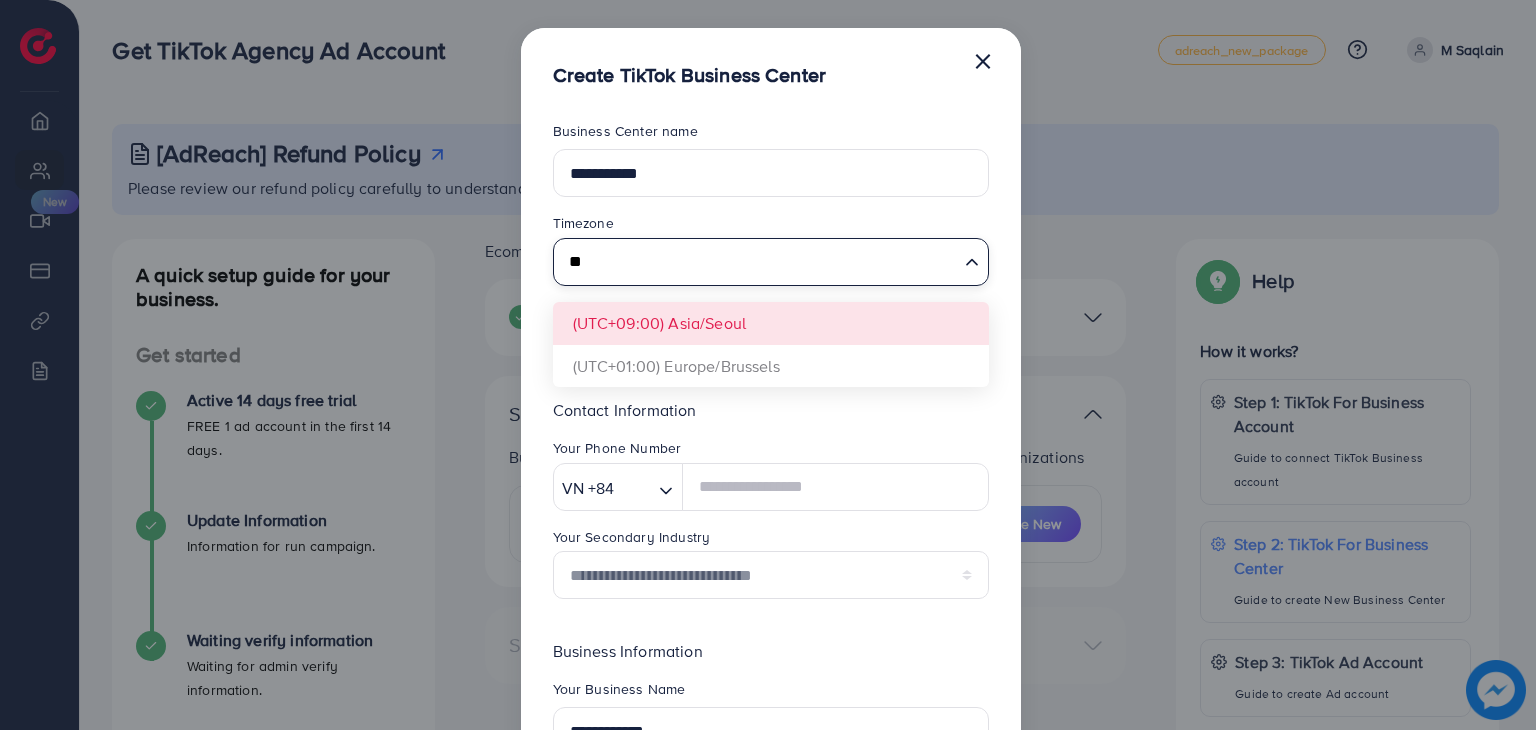 type on "**" 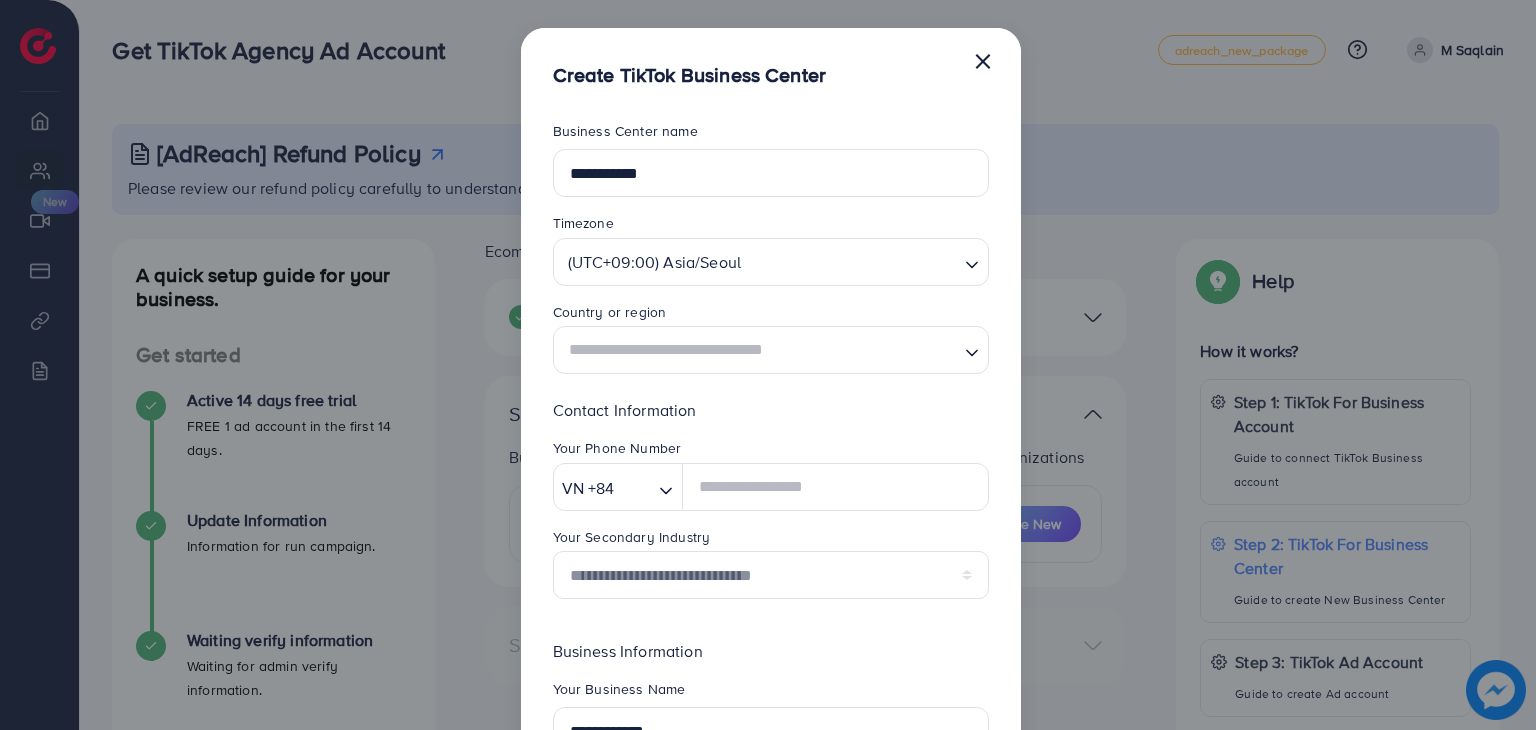 click on "**********" at bounding box center [771, 522] 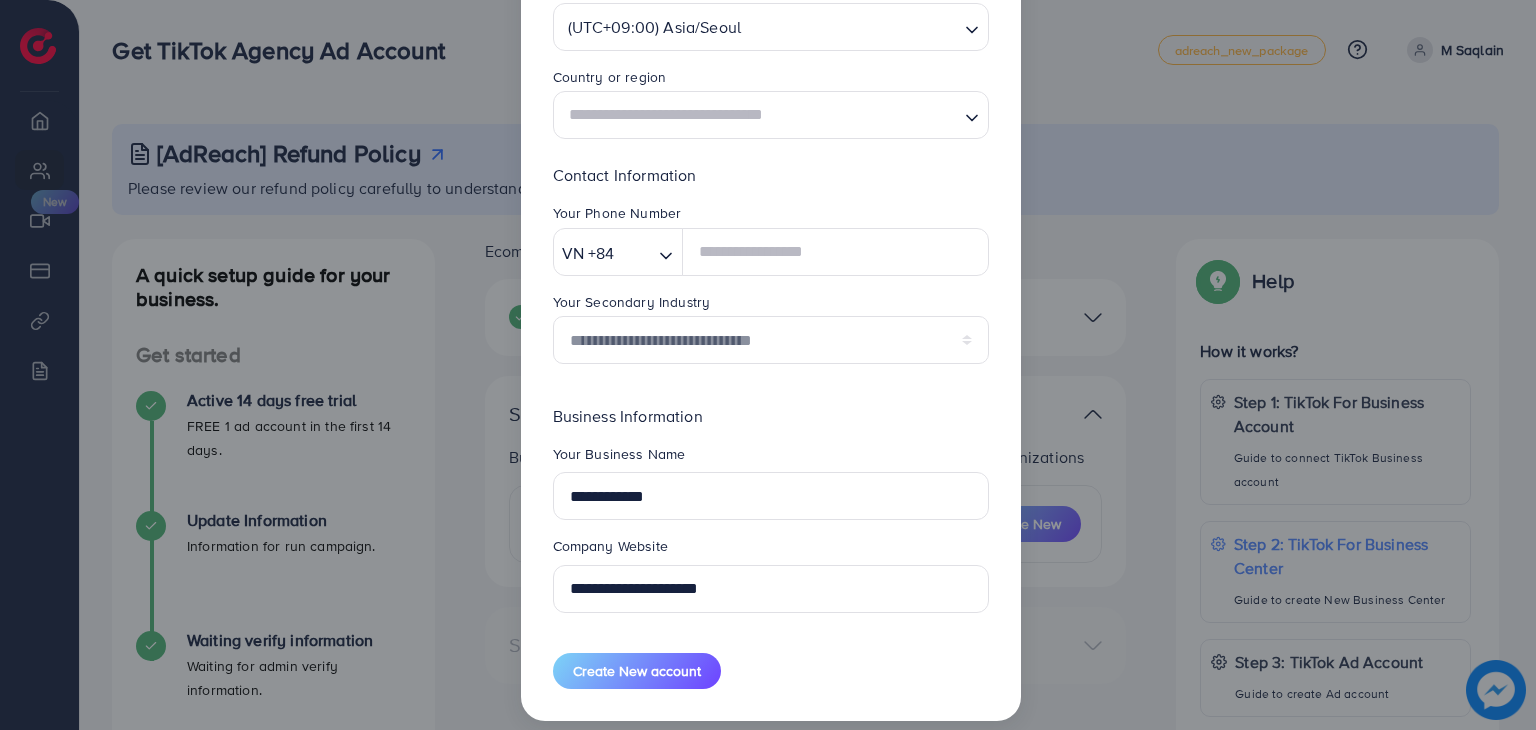 scroll, scrollTop: 236, scrollLeft: 0, axis: vertical 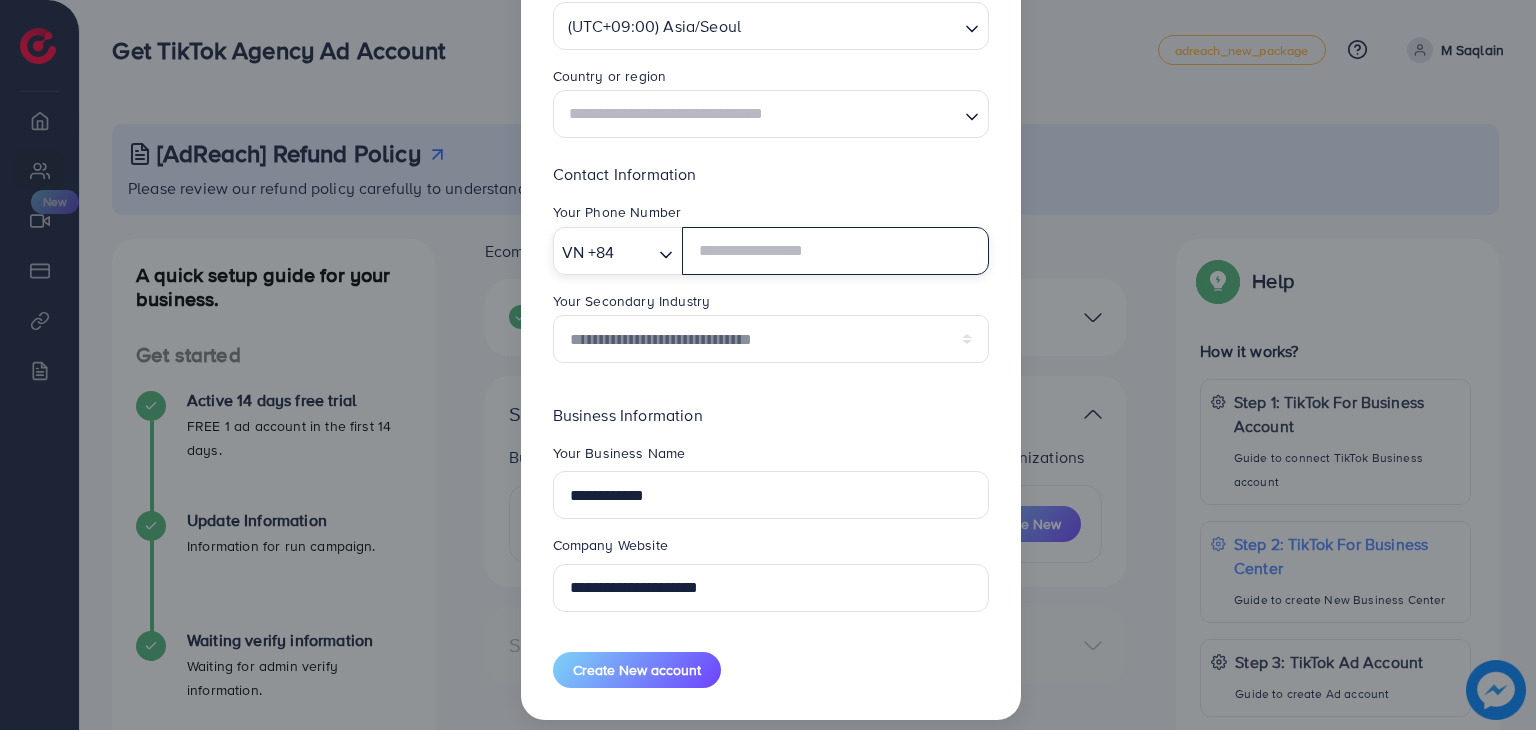 click 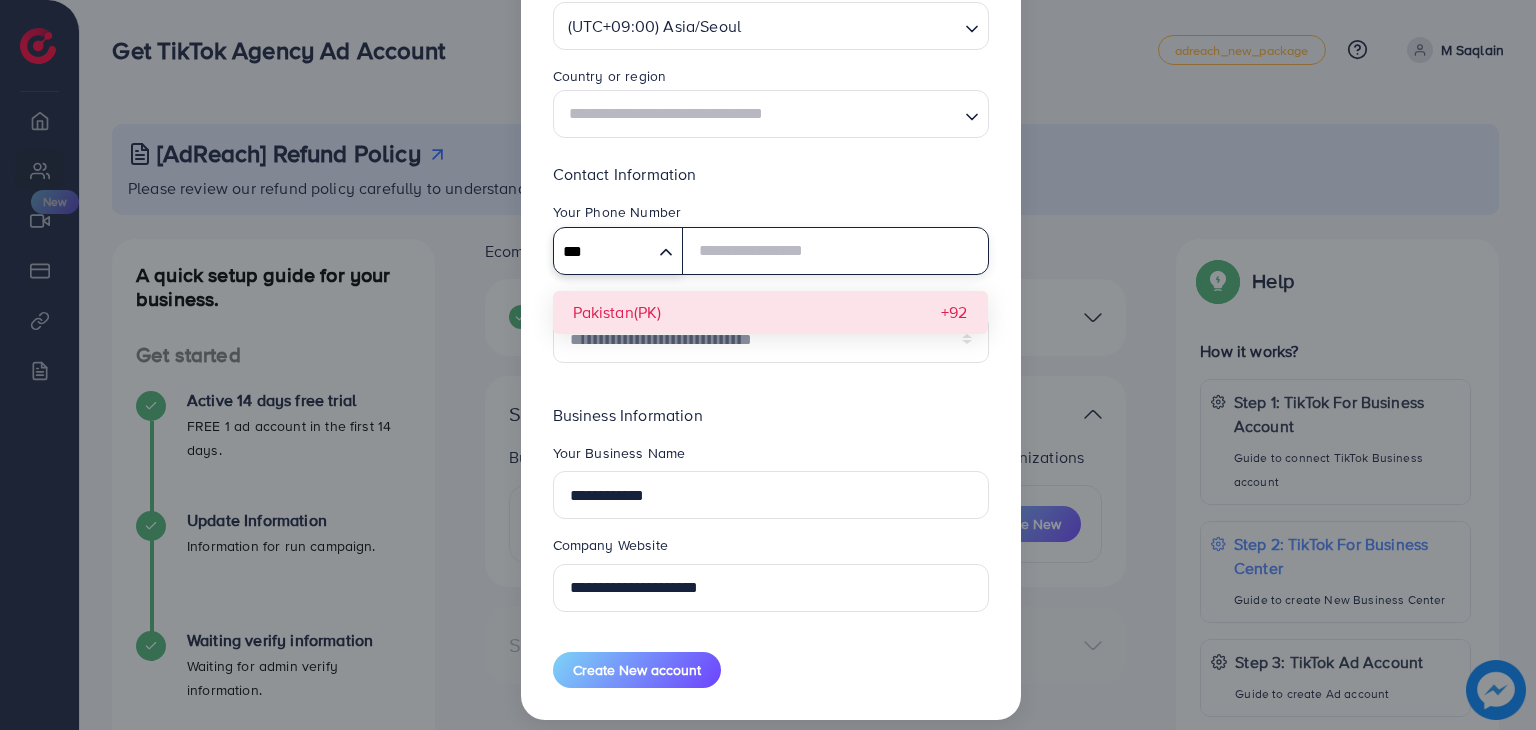 type on "***" 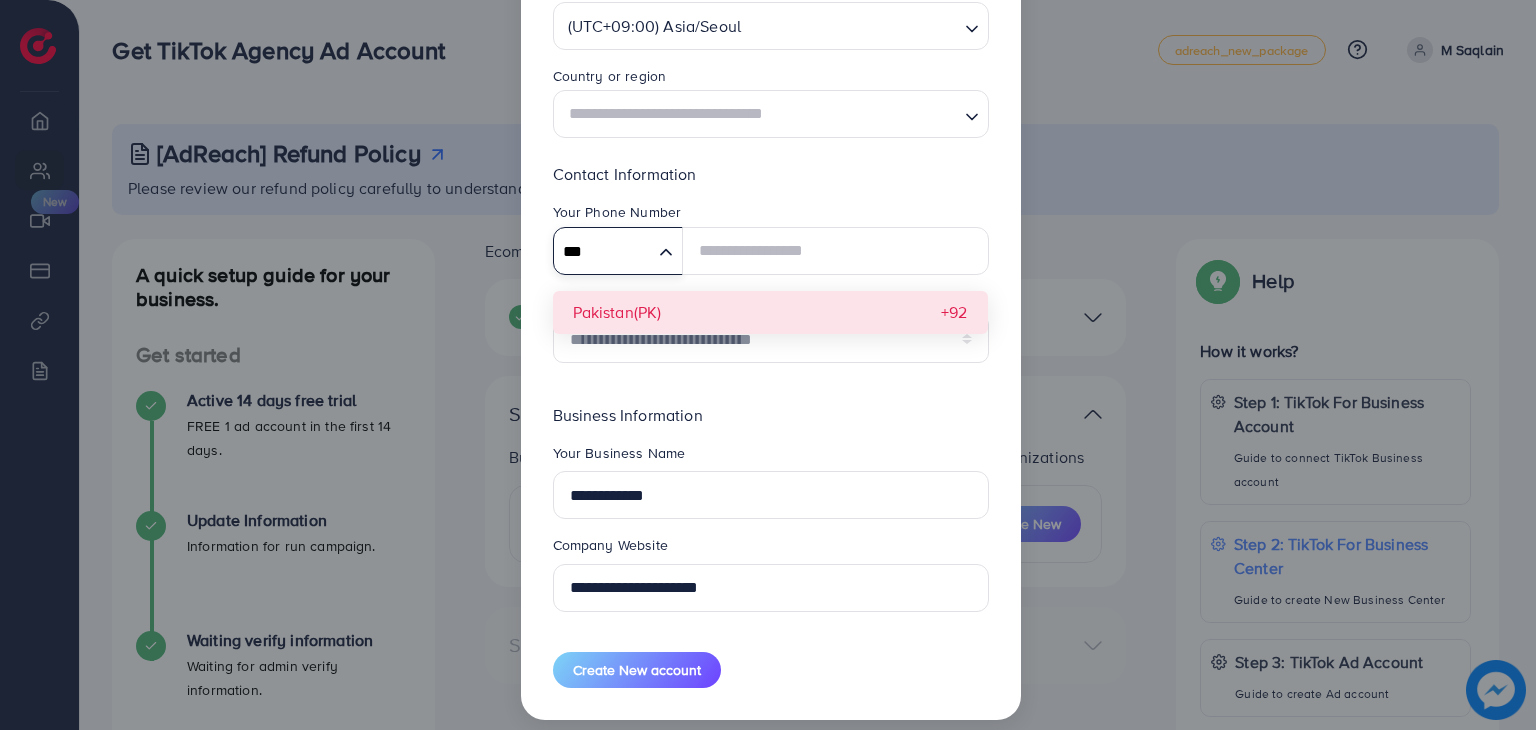 type 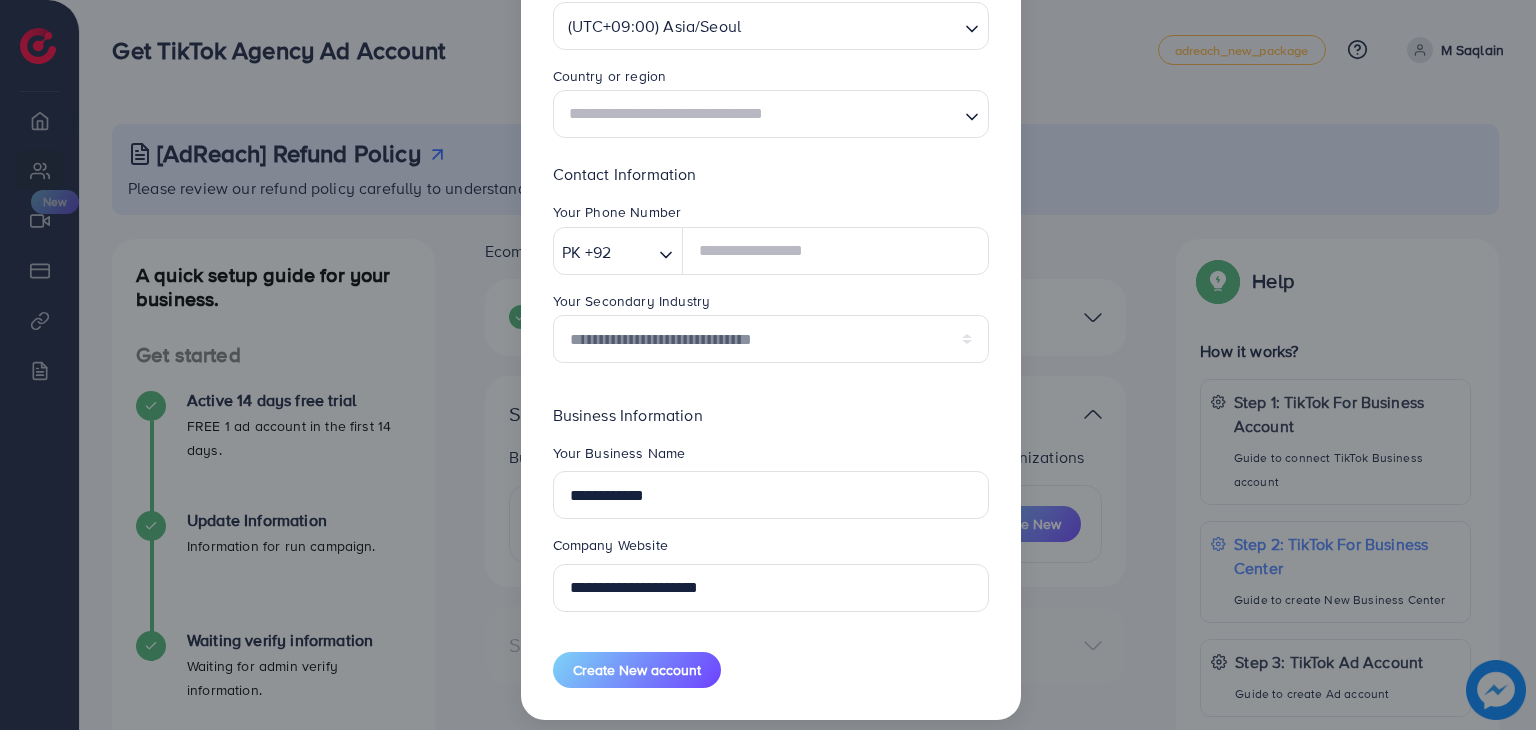 click on "**********" at bounding box center [771, 270] 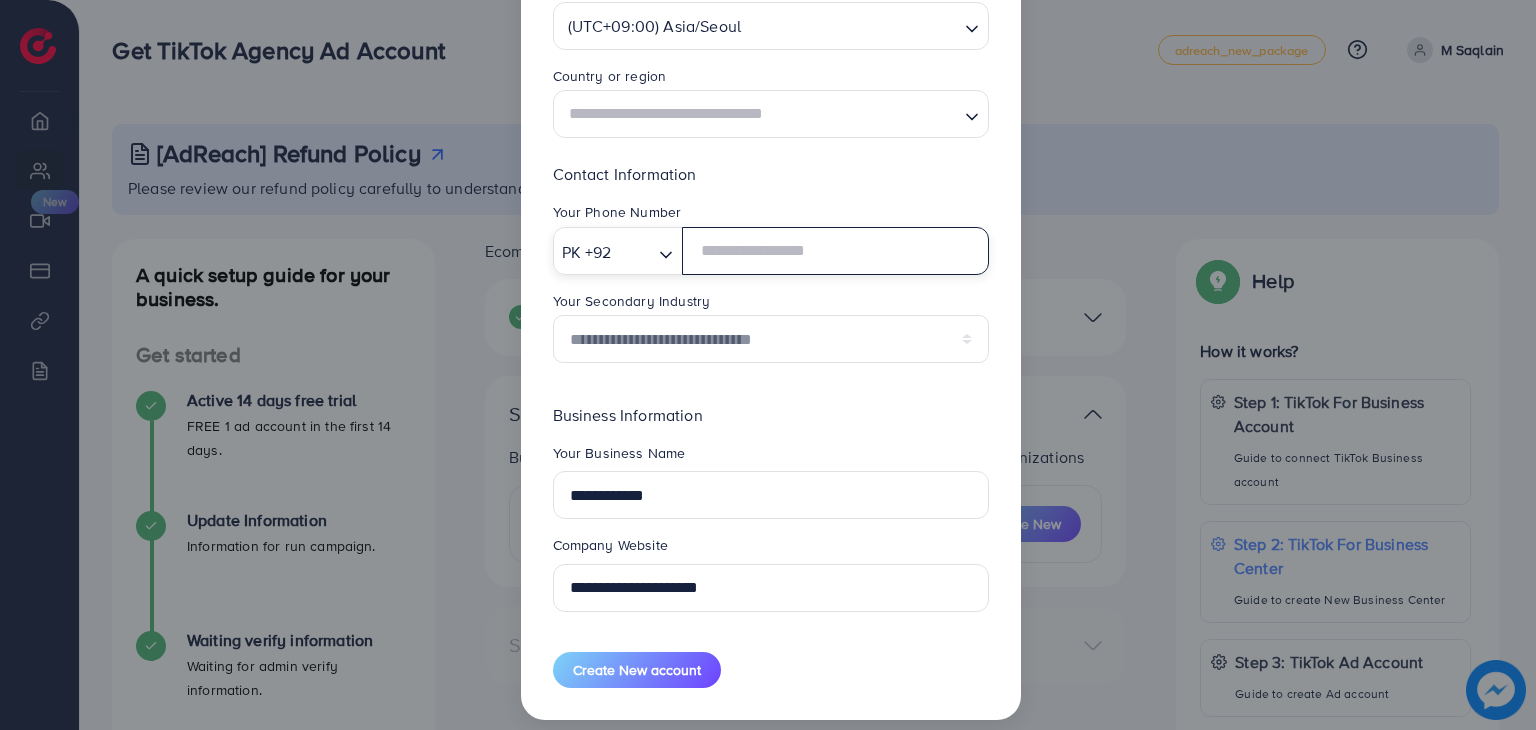 paste on "**********" 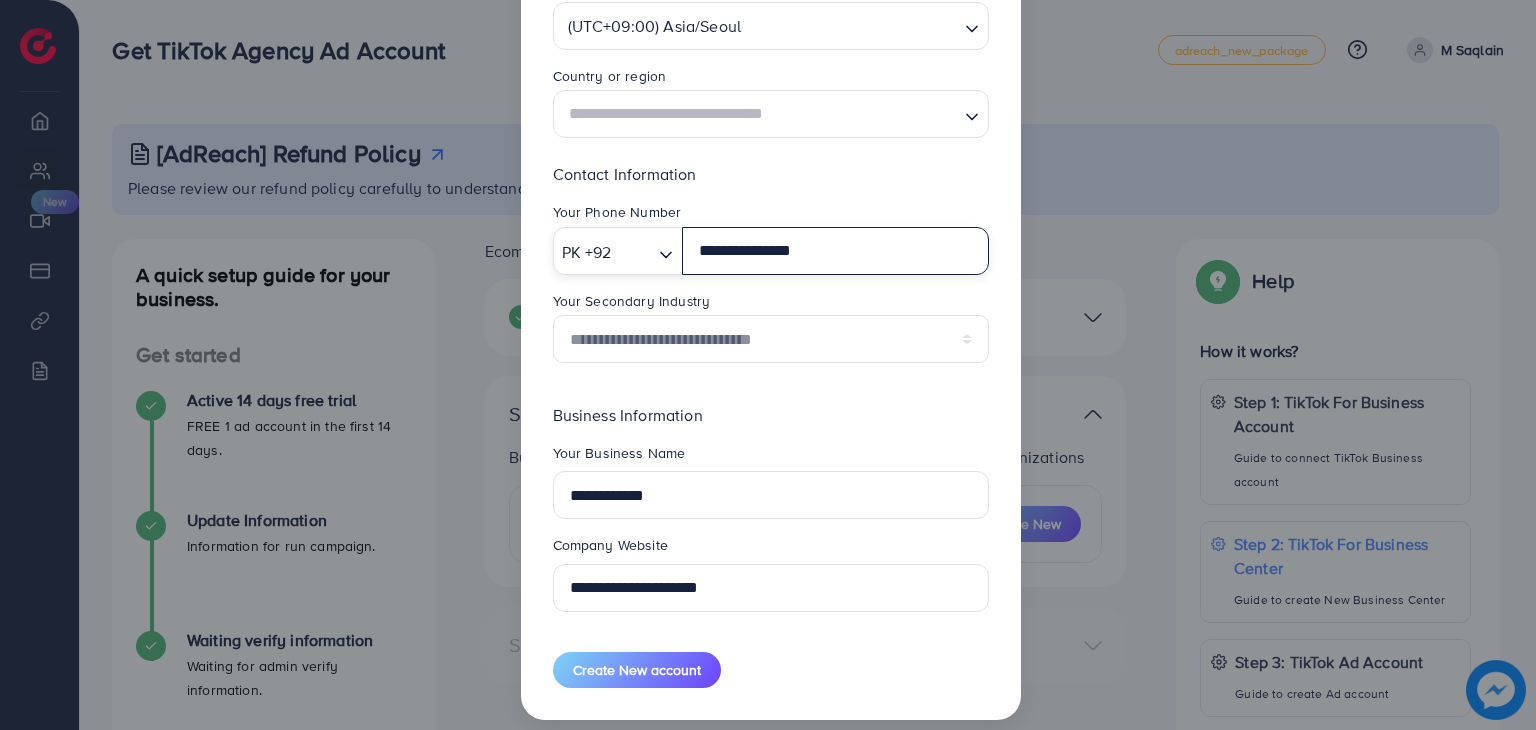 click on "**********" at bounding box center [835, 251] 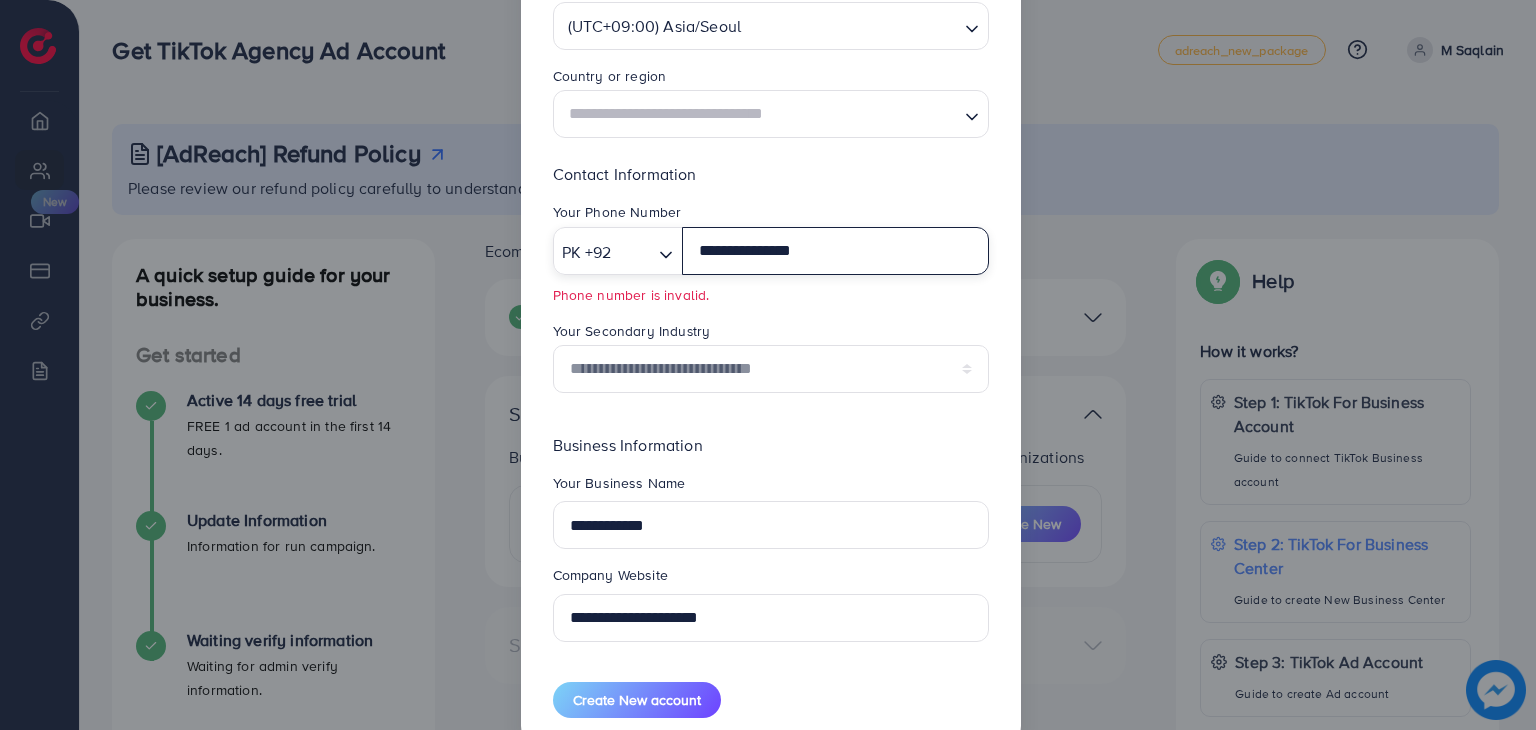 drag, startPoint x: 726, startPoint y: 253, endPoint x: 682, endPoint y: 253, distance: 44 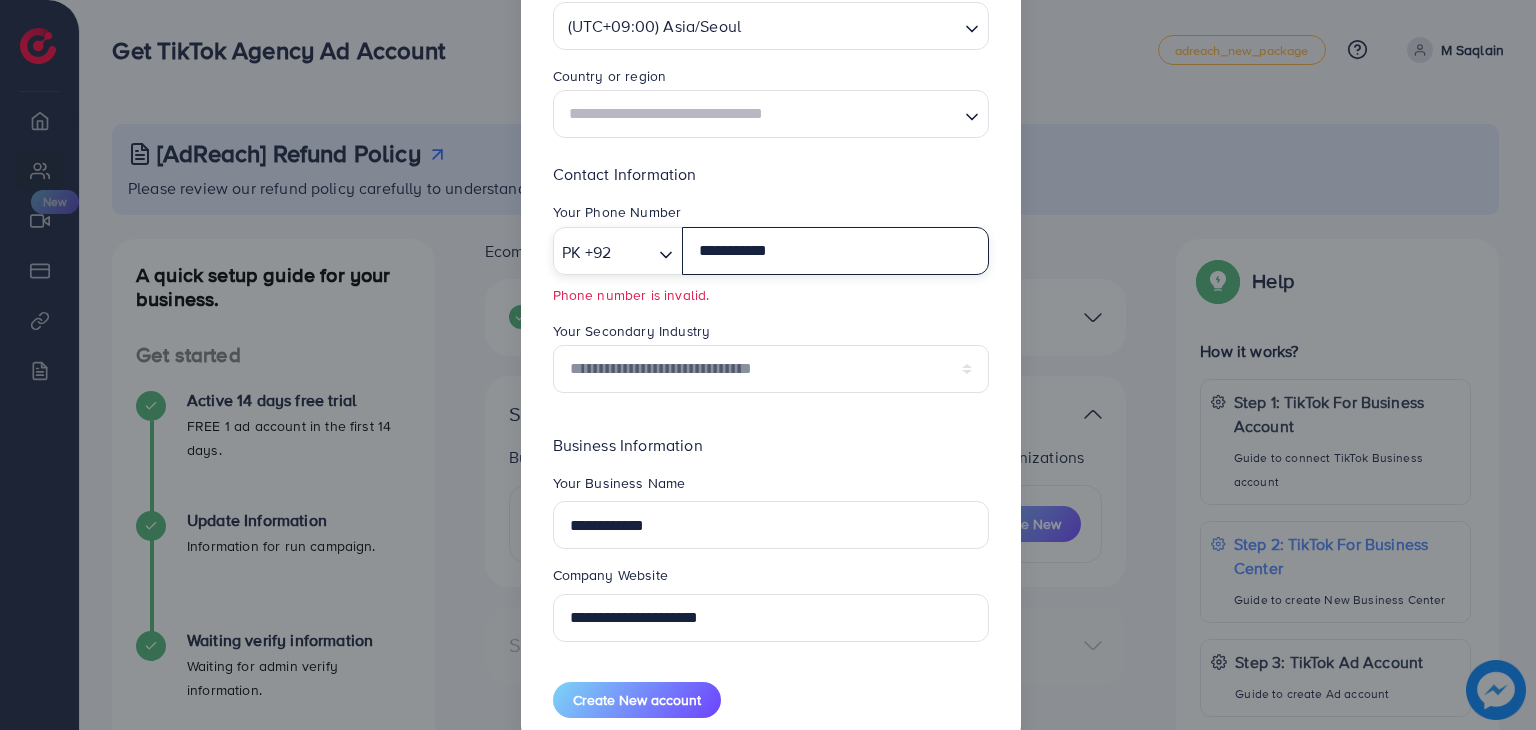 click on "**********" at bounding box center [835, 251] 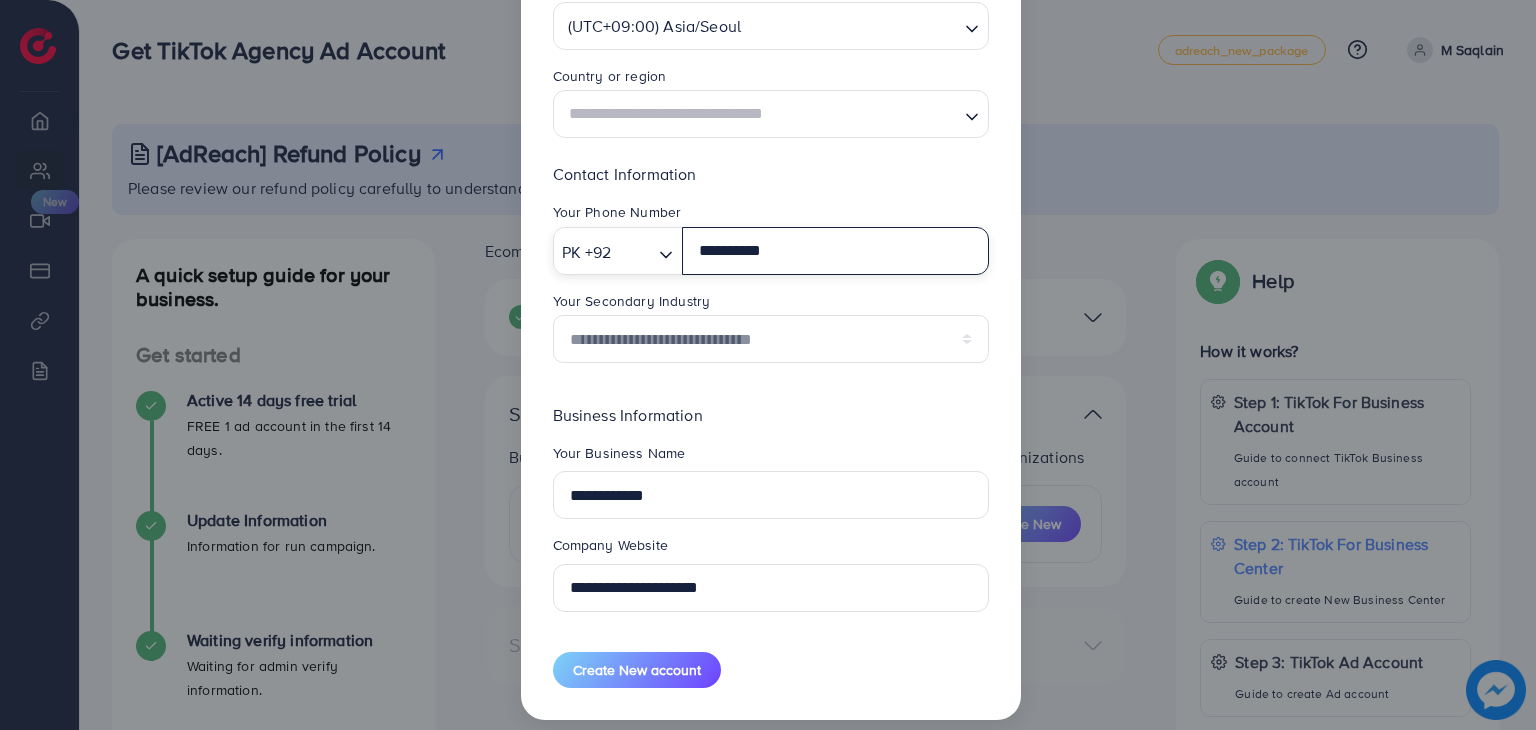 type on "**********" 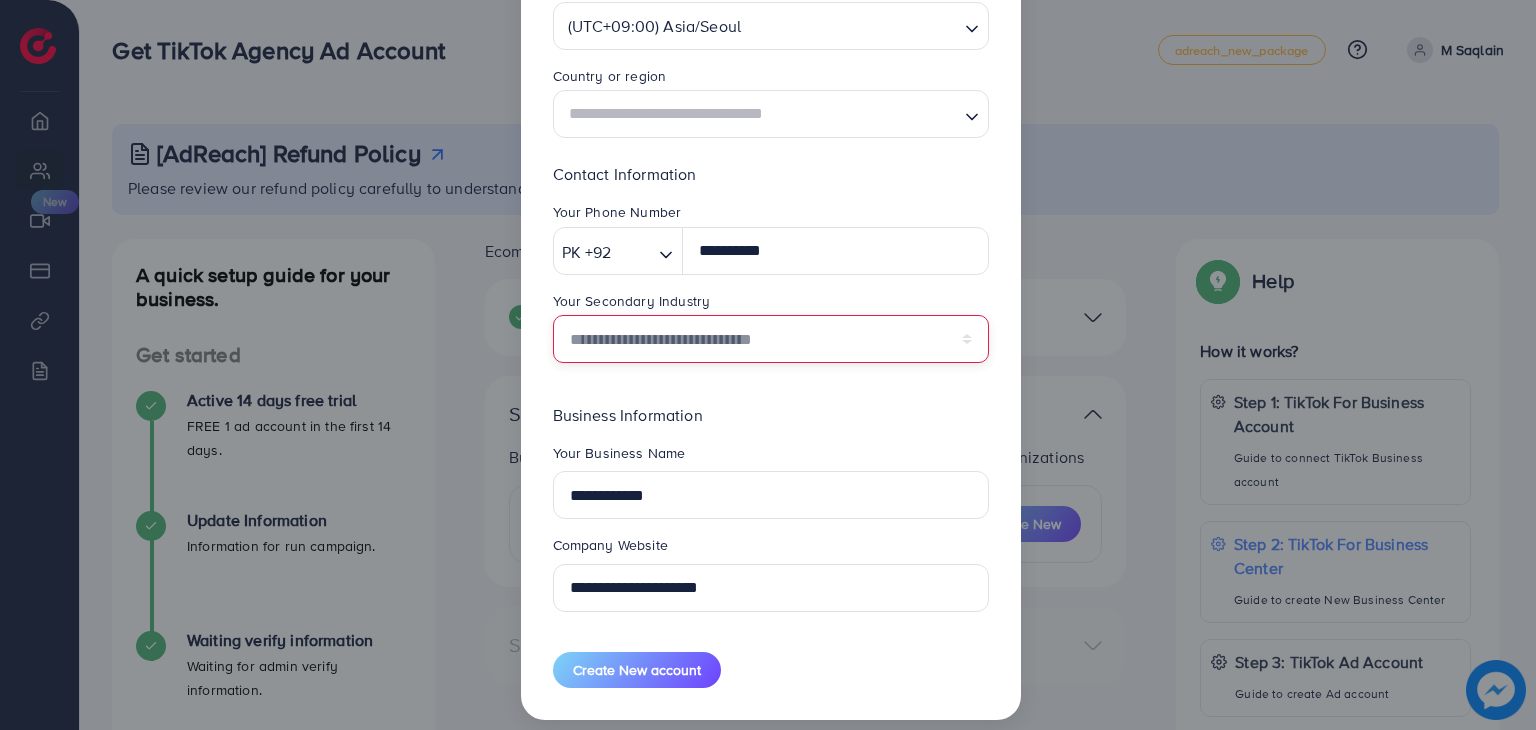 click on "**********" at bounding box center [771, 339] 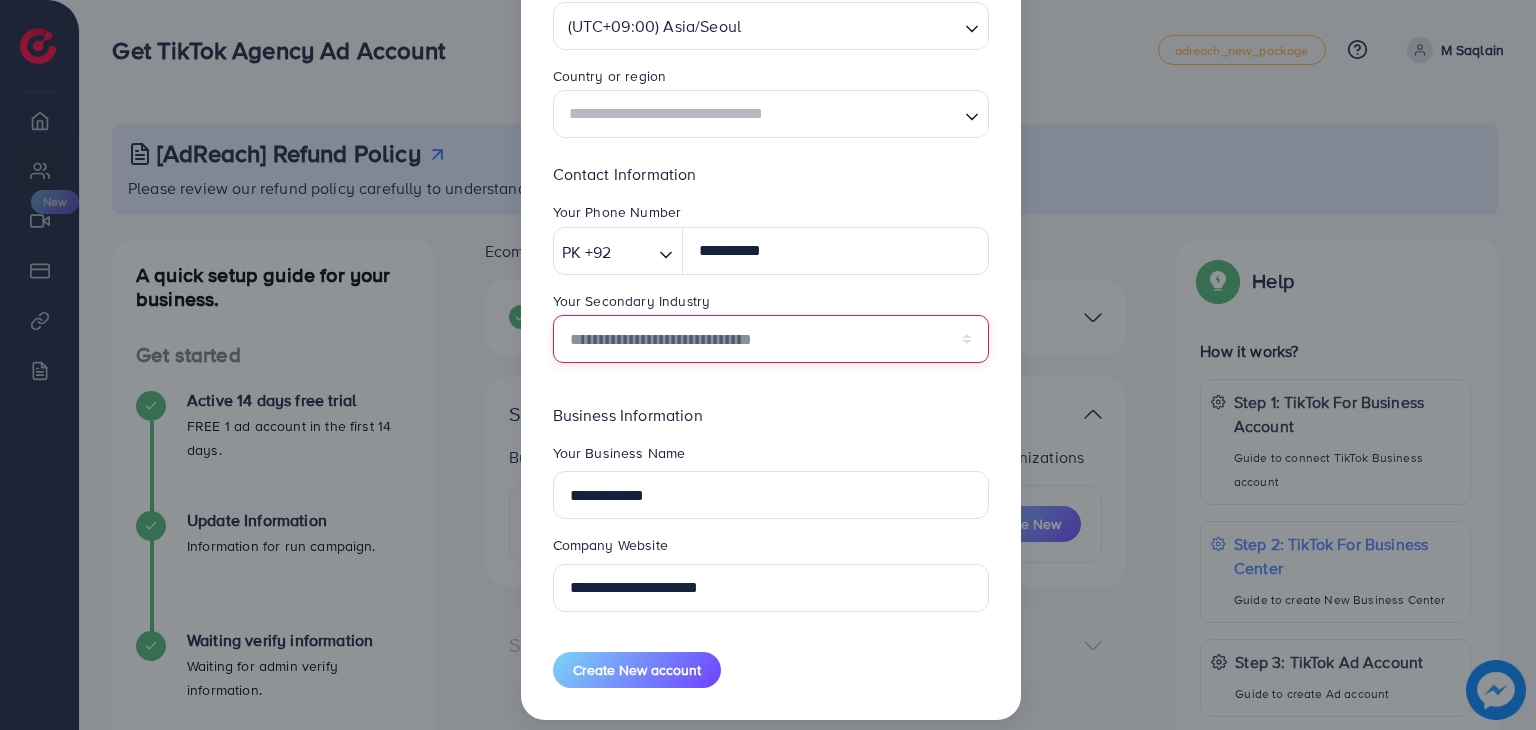 select on "******" 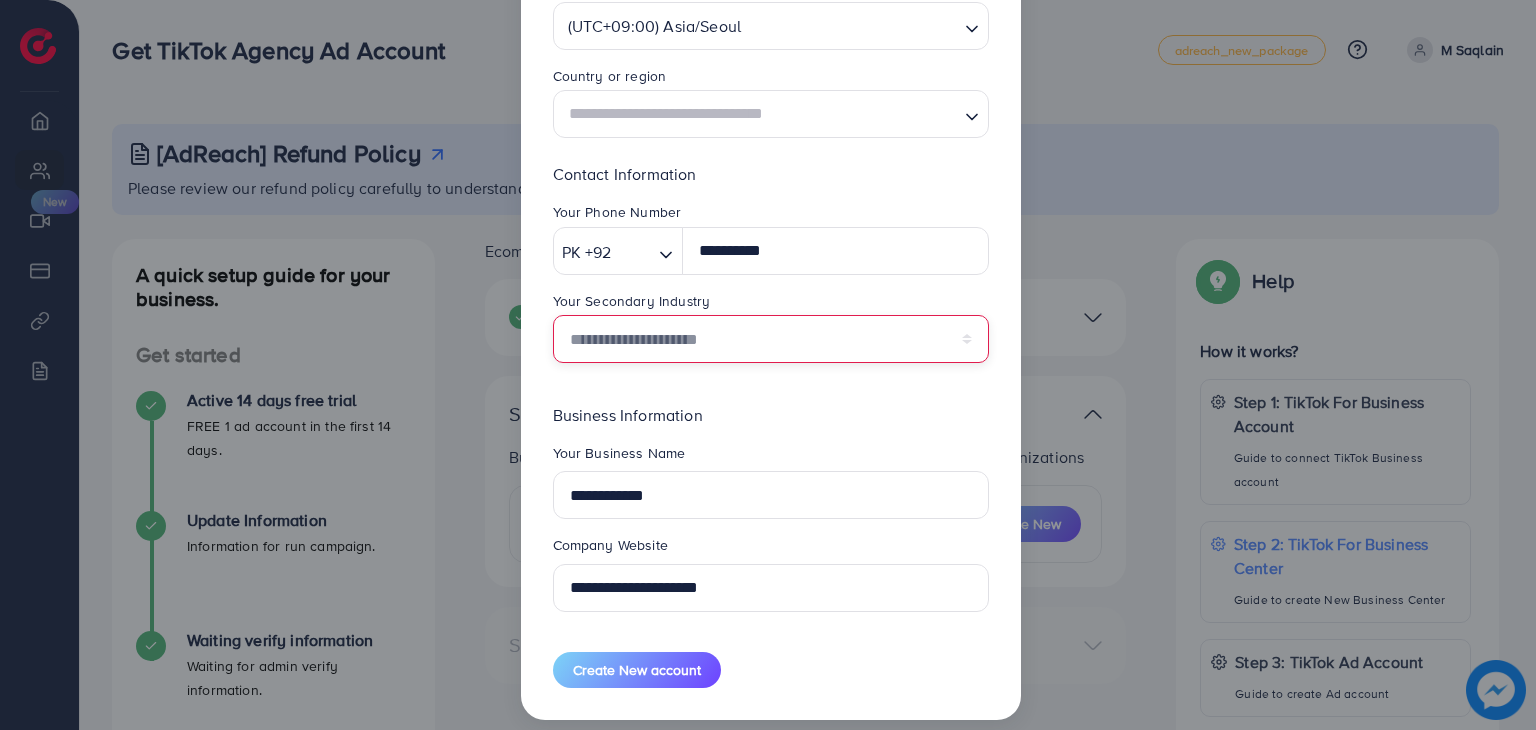click on "**********" at bounding box center (771, 339) 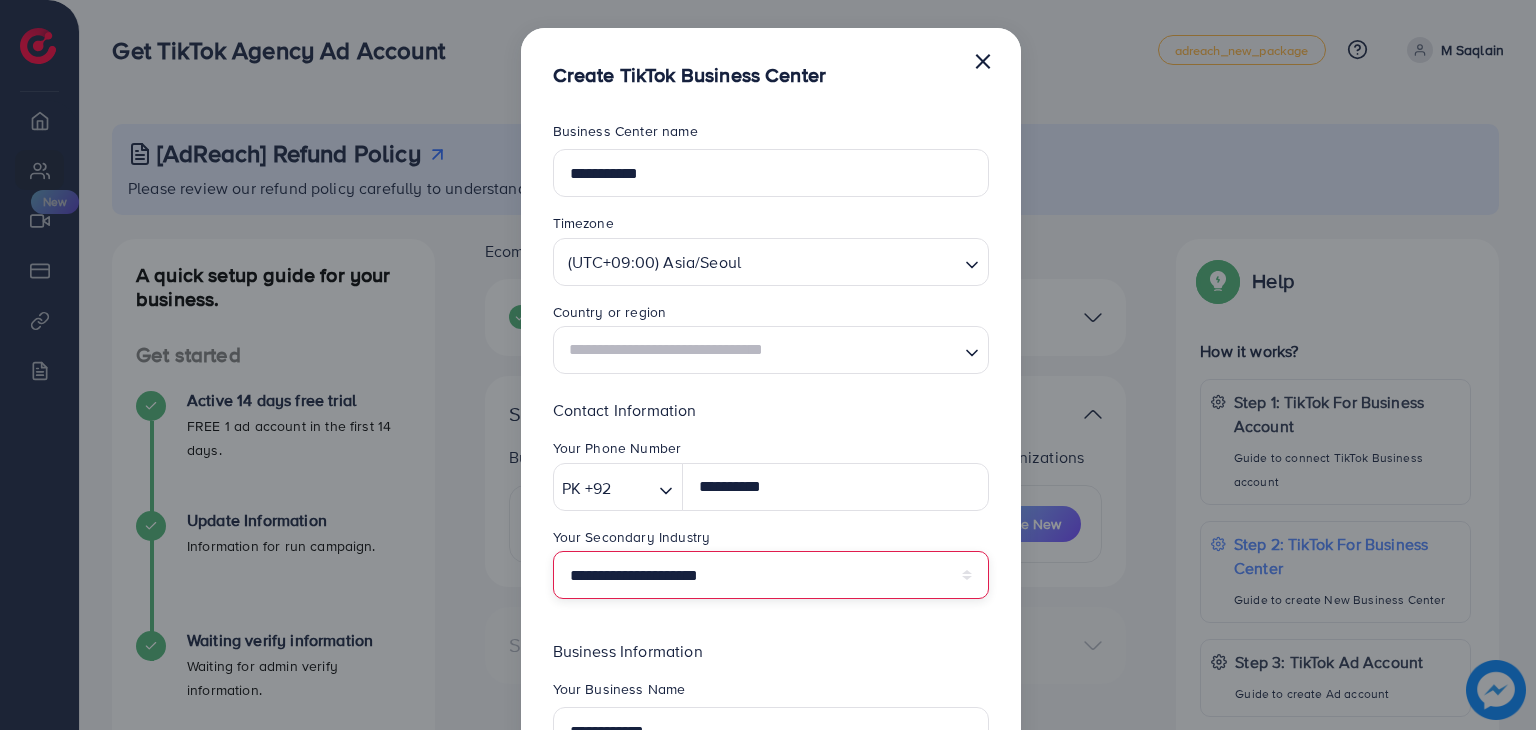 scroll, scrollTop: 254, scrollLeft: 0, axis: vertical 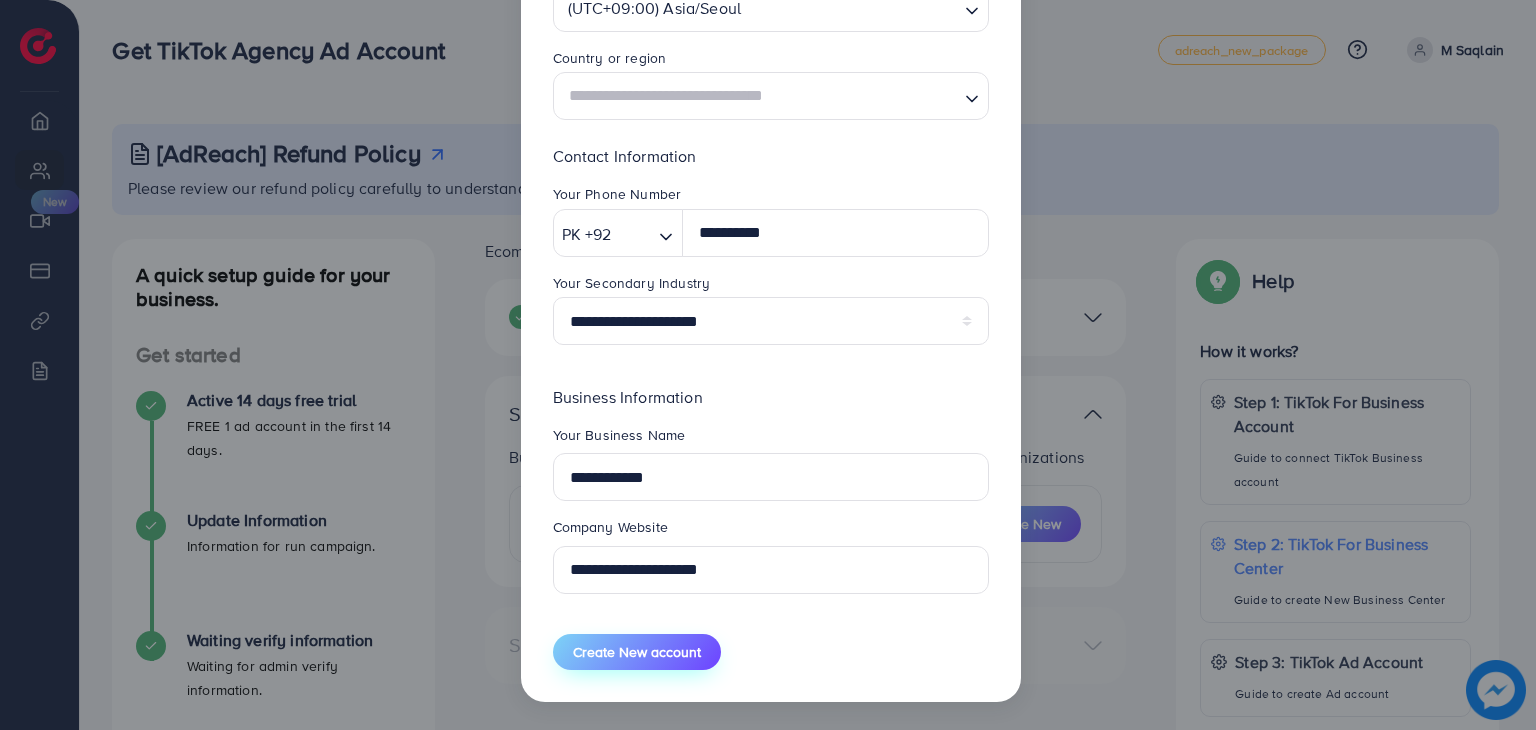 click on "Create New account" at bounding box center [637, 652] 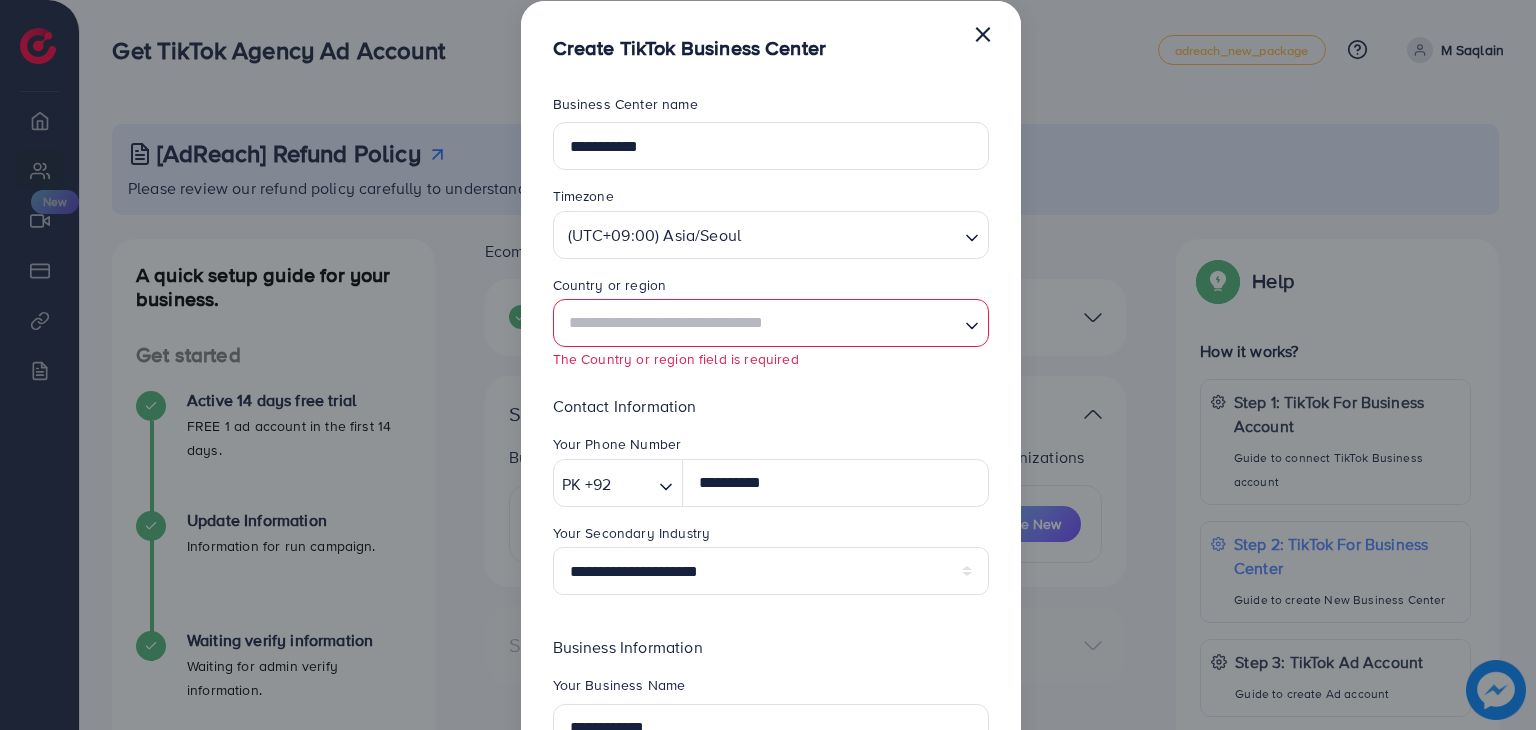 scroll, scrollTop: 23, scrollLeft: 0, axis: vertical 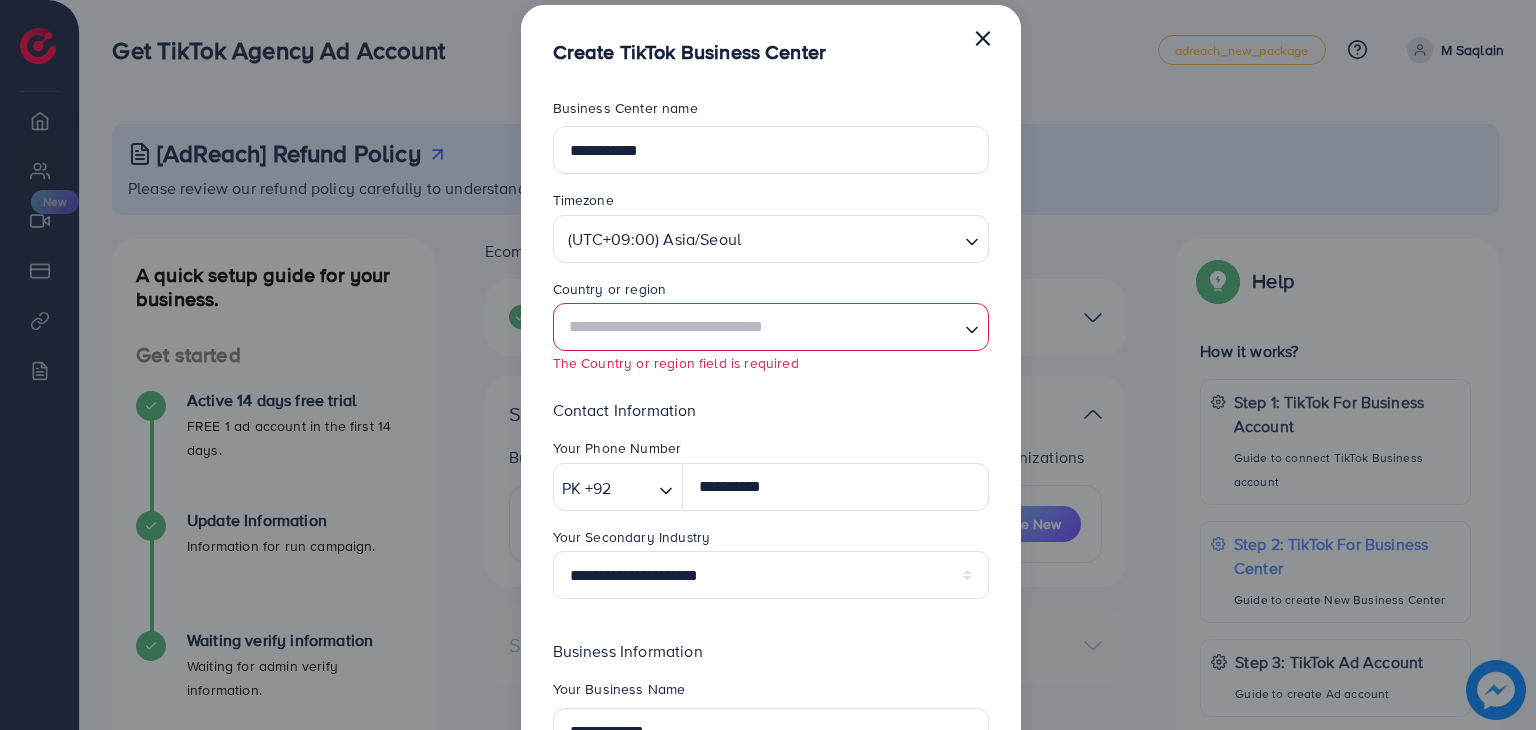 click at bounding box center [759, 327] 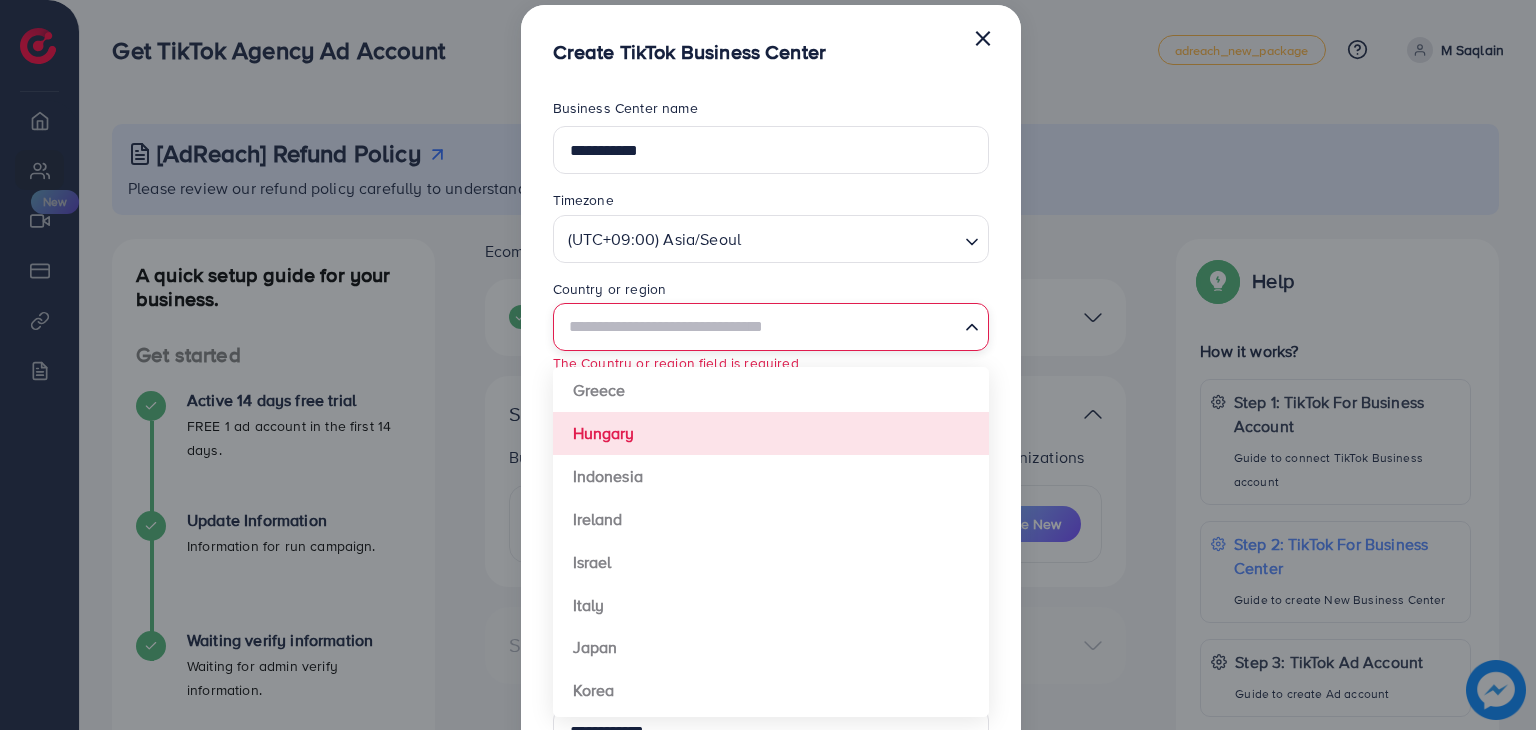 scroll, scrollTop: 519, scrollLeft: 0, axis: vertical 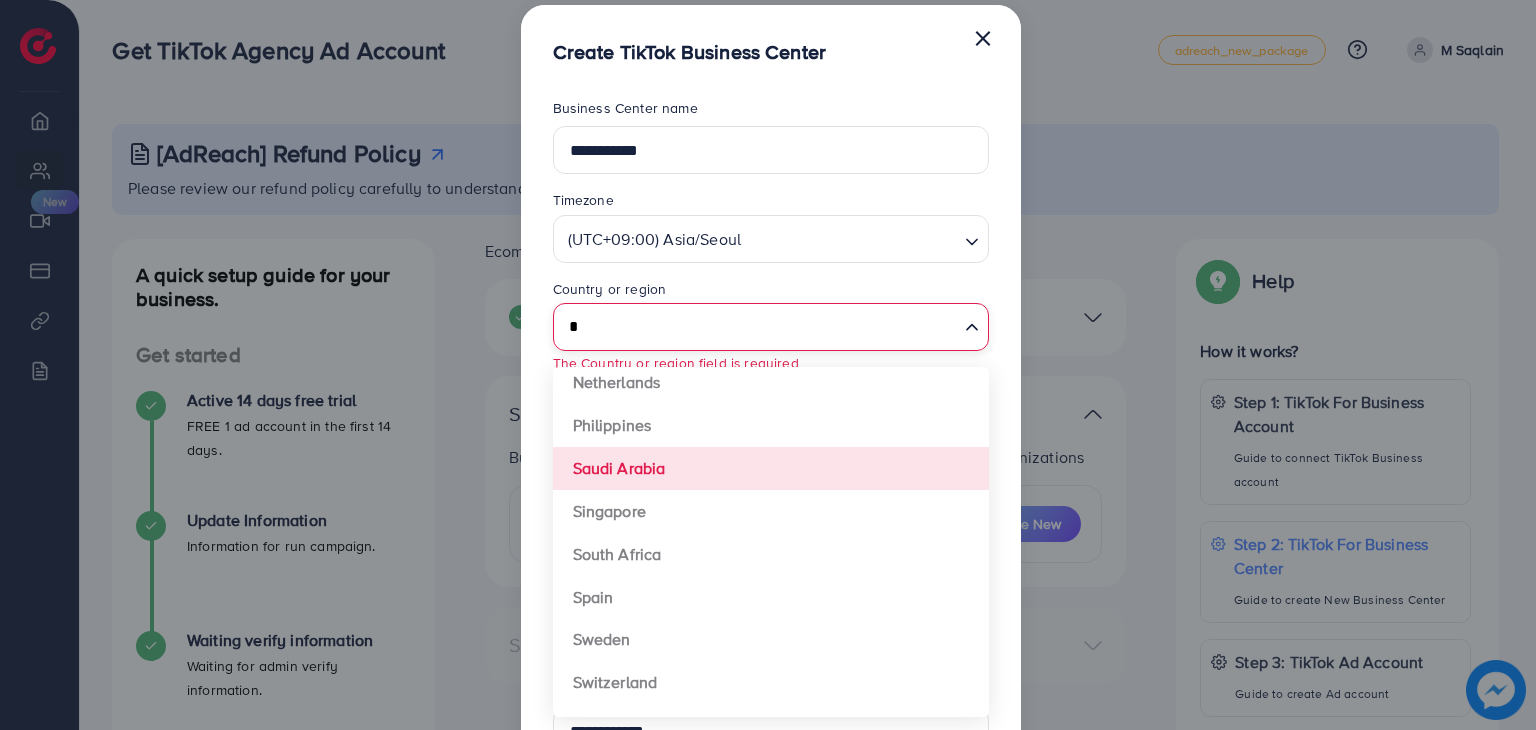 type on "*" 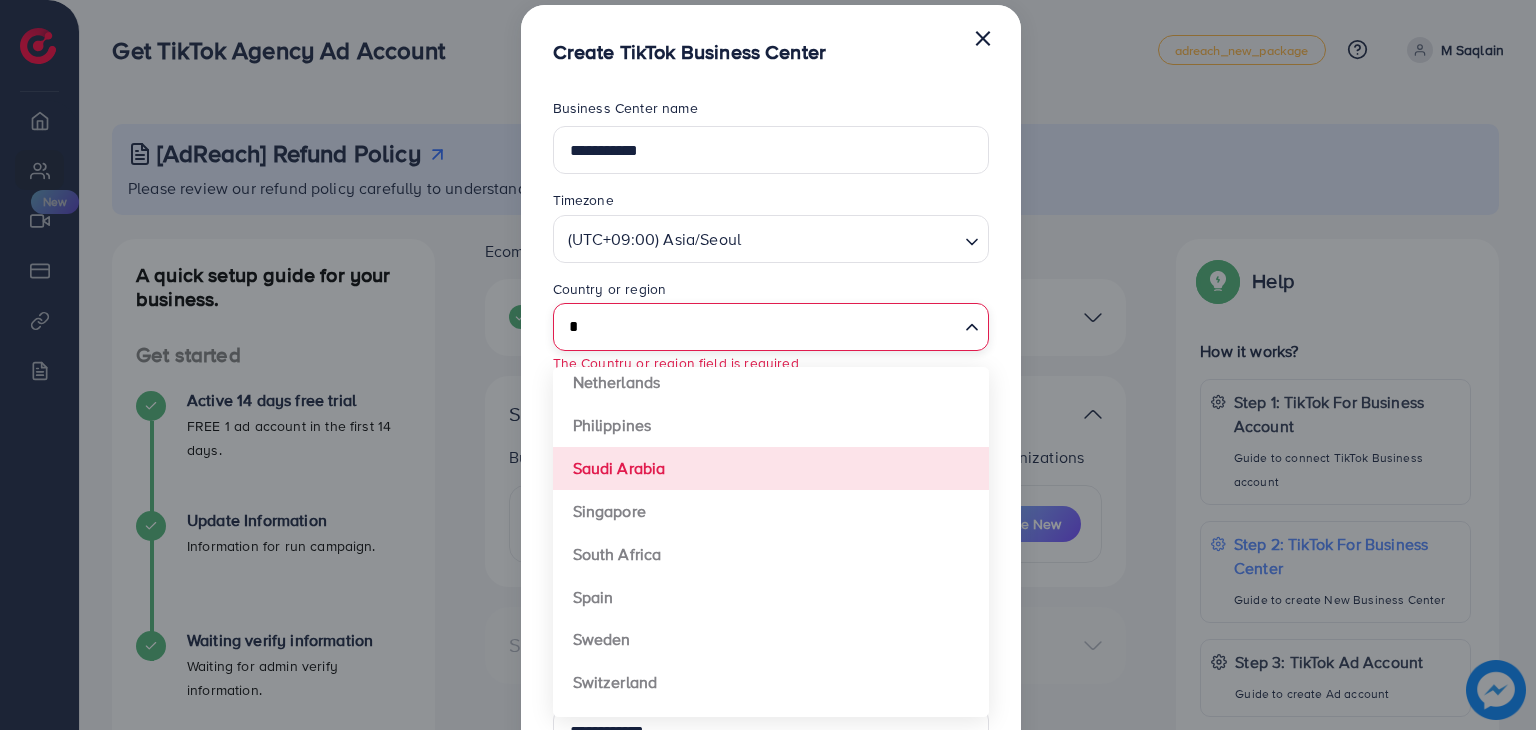 type 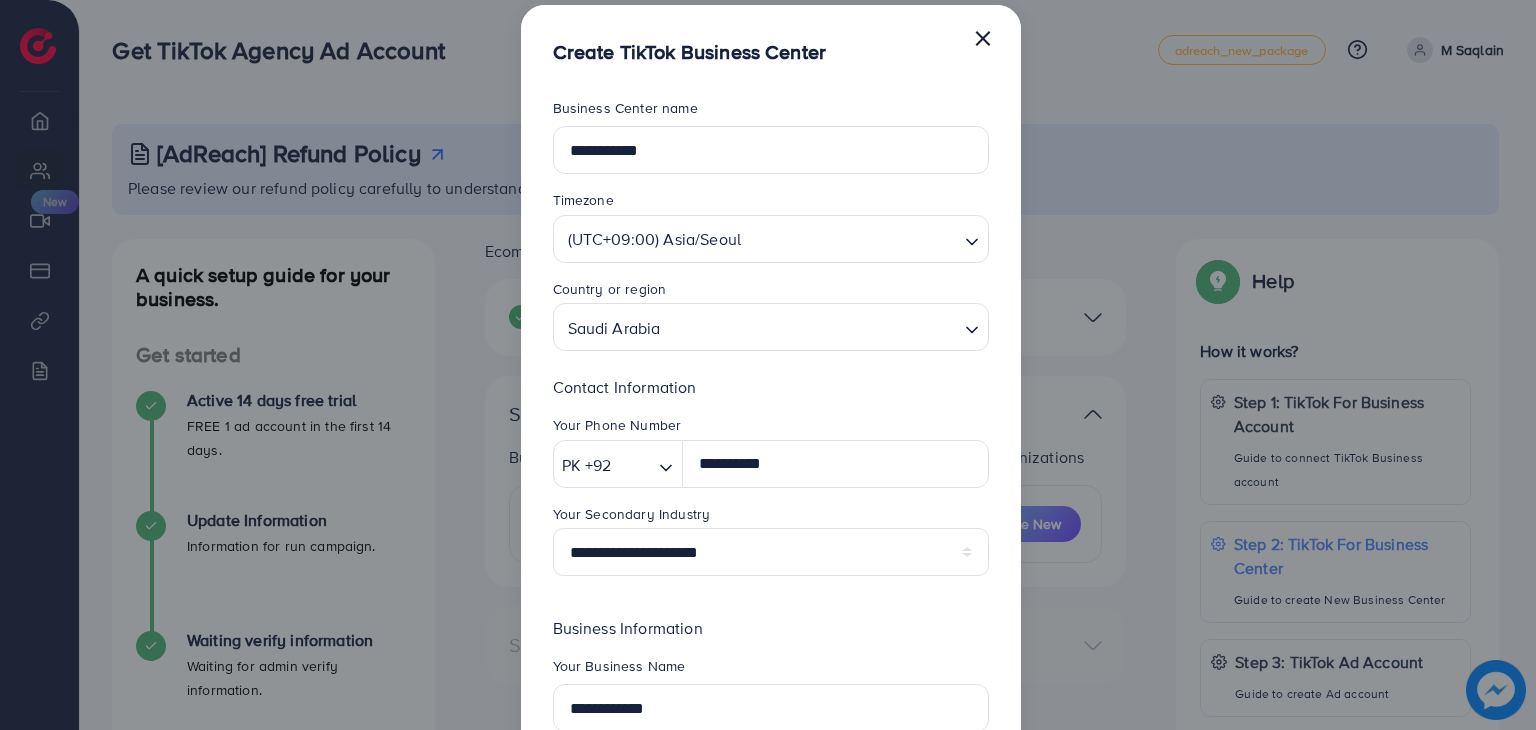 scroll, scrollTop: 0, scrollLeft: 0, axis: both 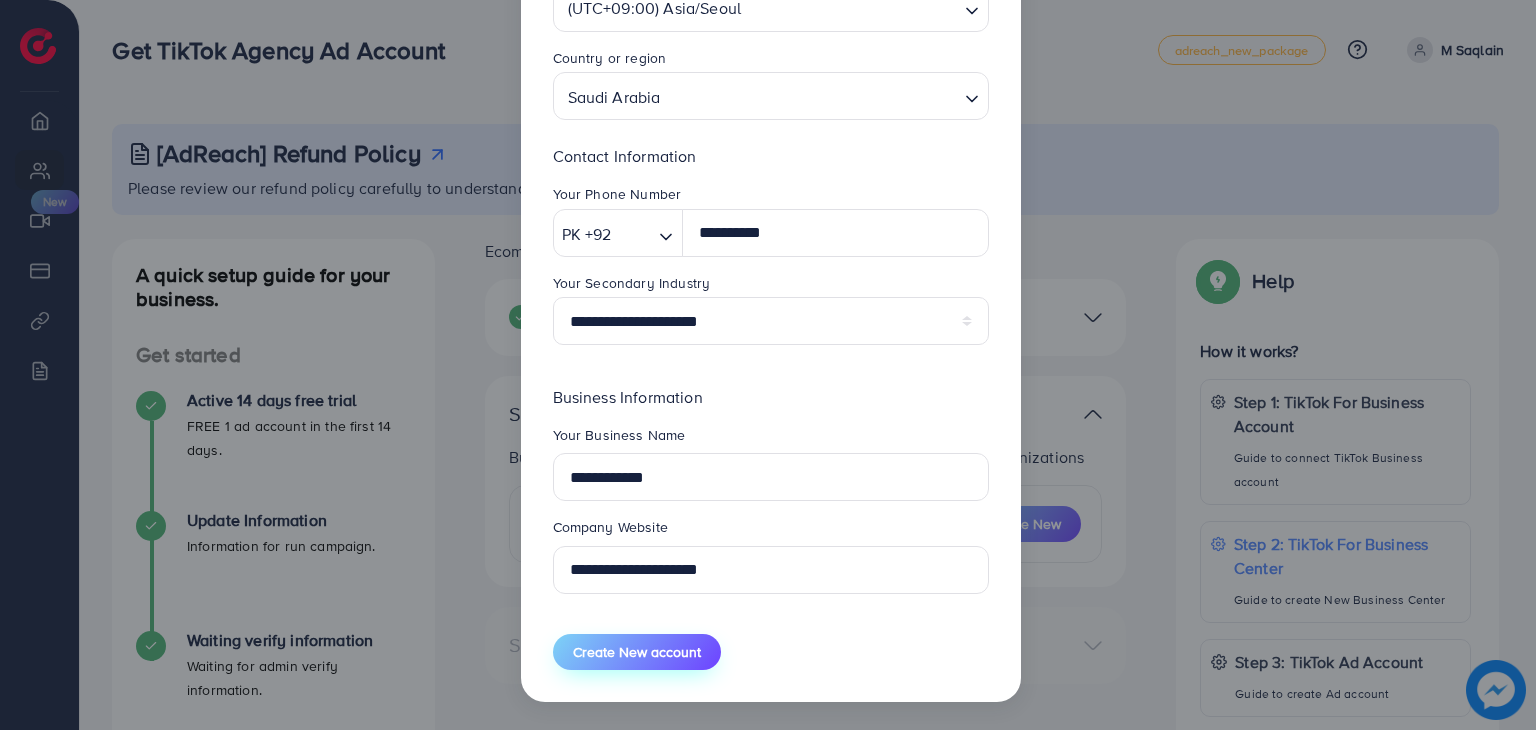 click on "Create New account" at bounding box center [637, 652] 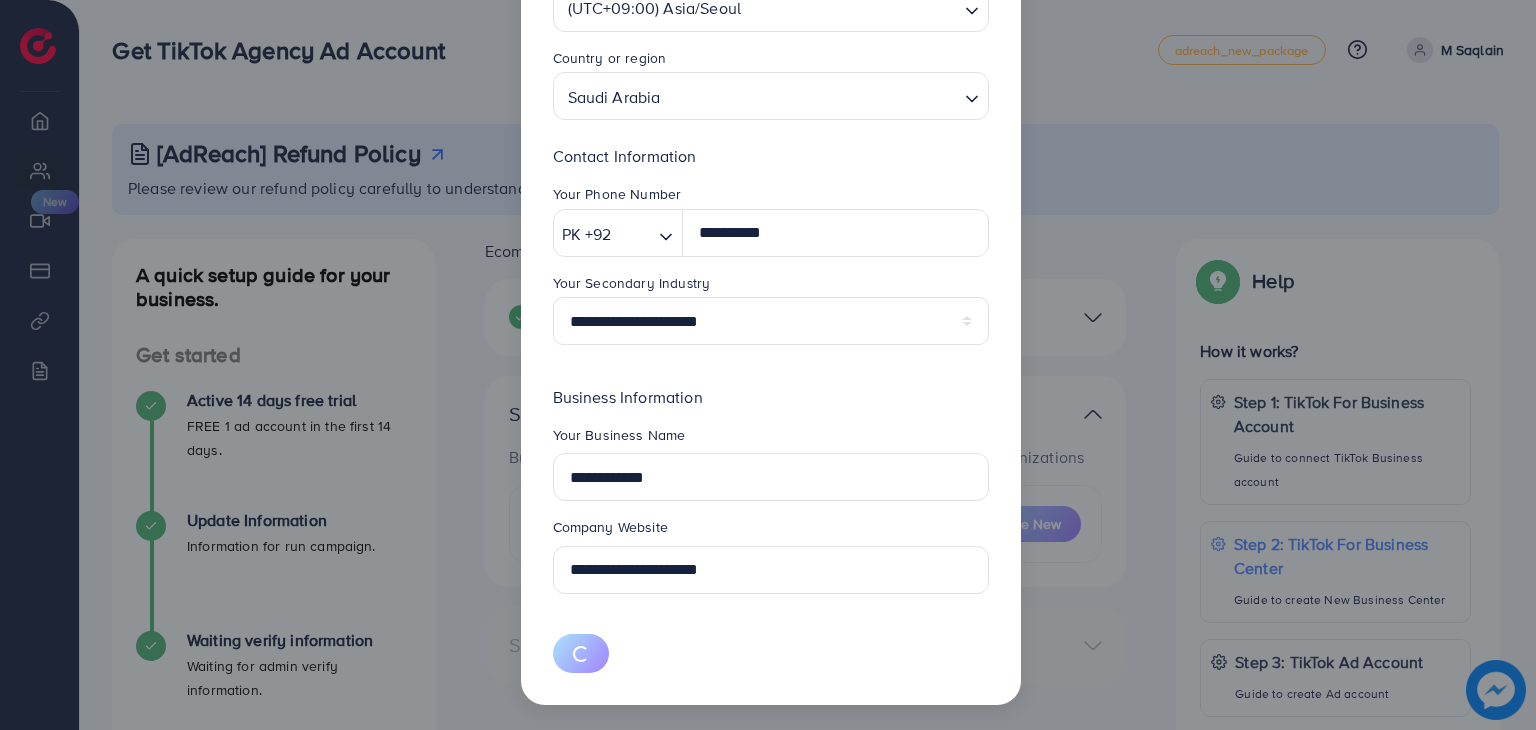 type 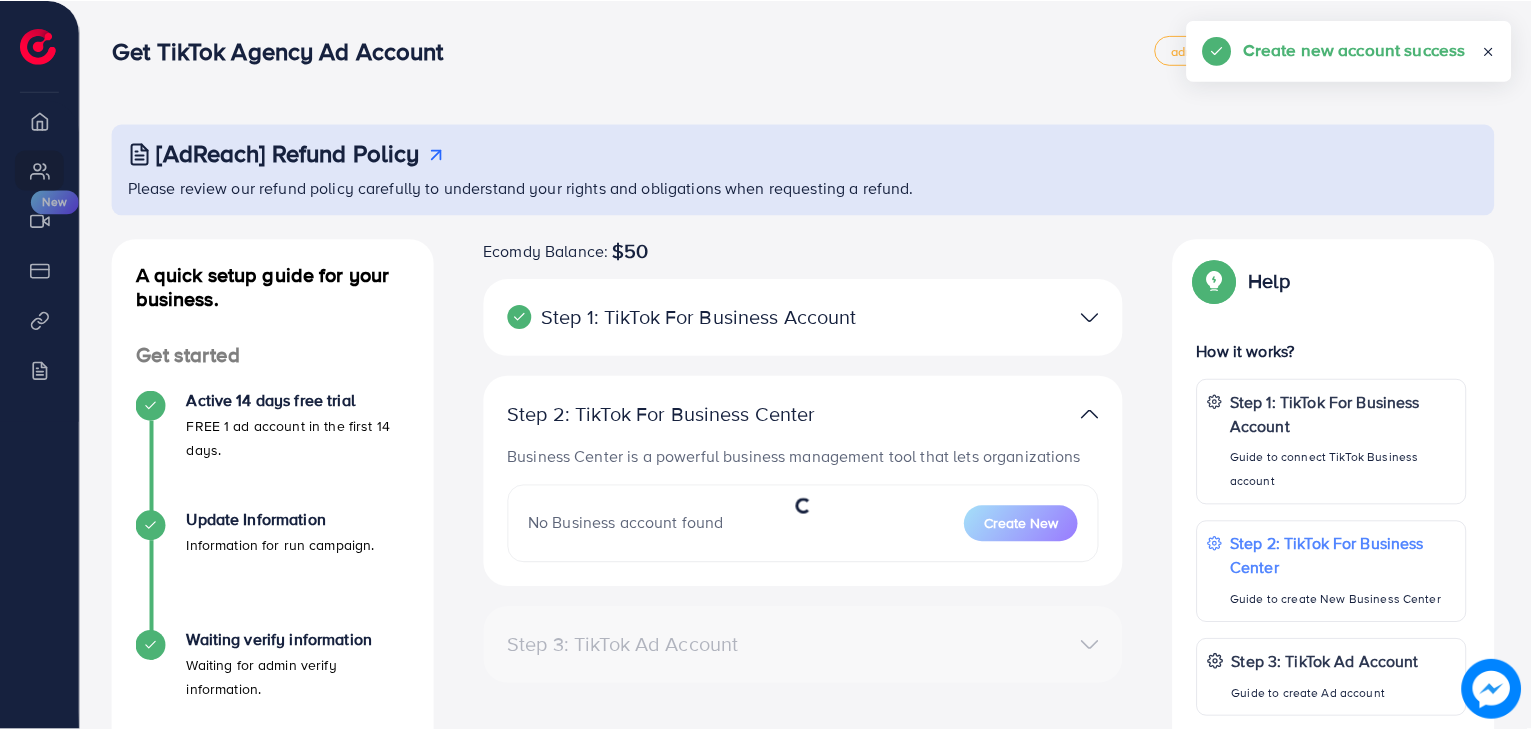 scroll, scrollTop: 108, scrollLeft: 0, axis: vertical 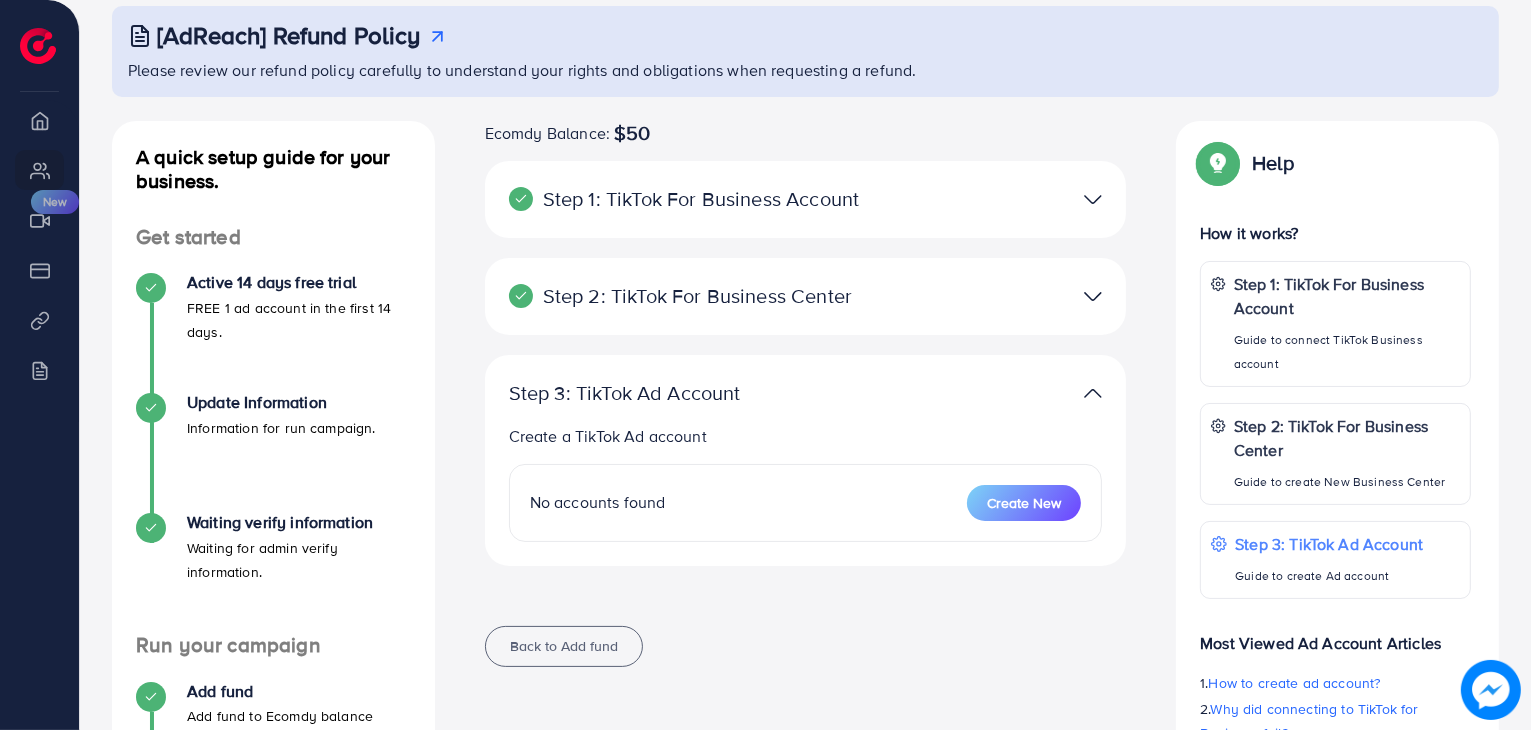 click on "No accounts found  Create New" at bounding box center [806, 503] 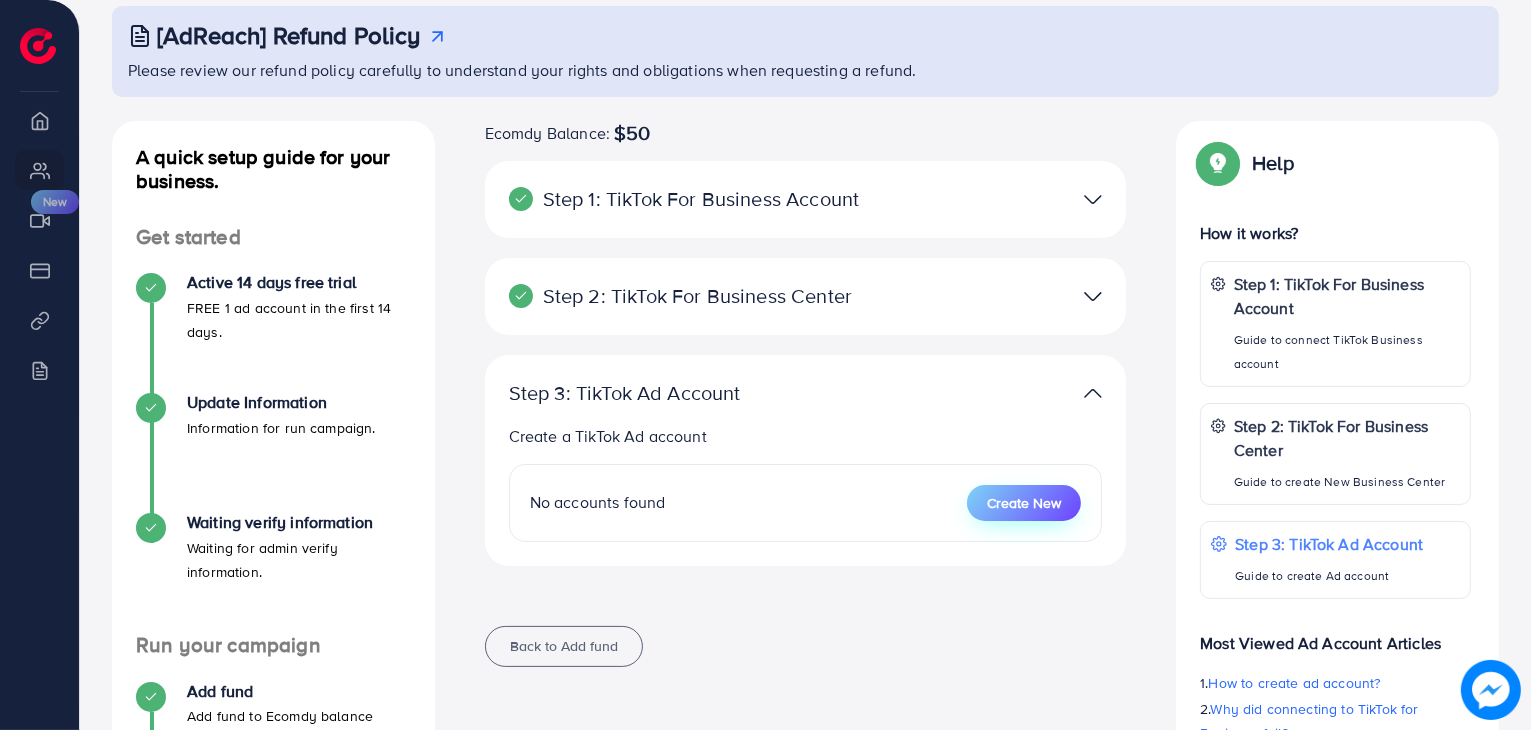 click on "Create New" at bounding box center [1024, 503] 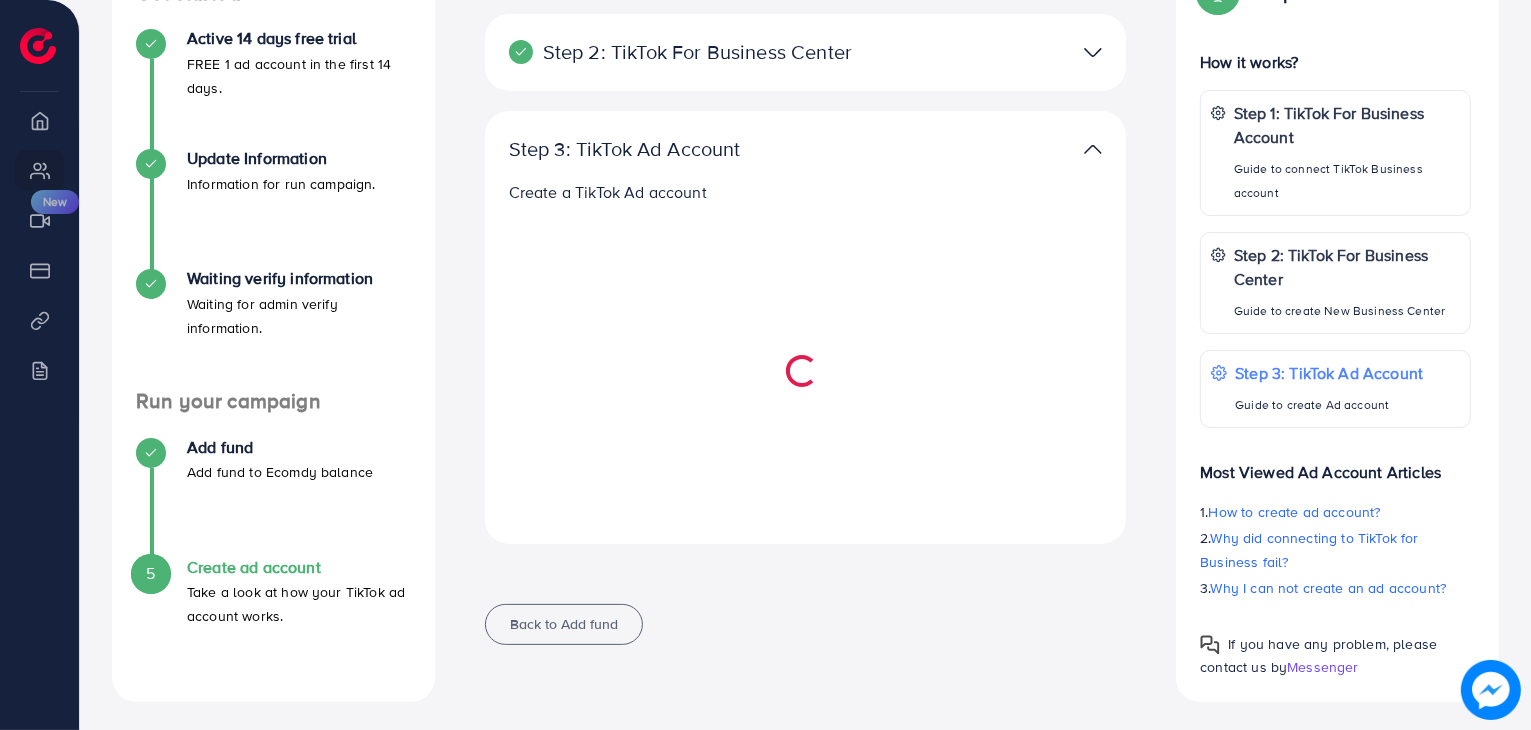 scroll, scrollTop: 364, scrollLeft: 0, axis: vertical 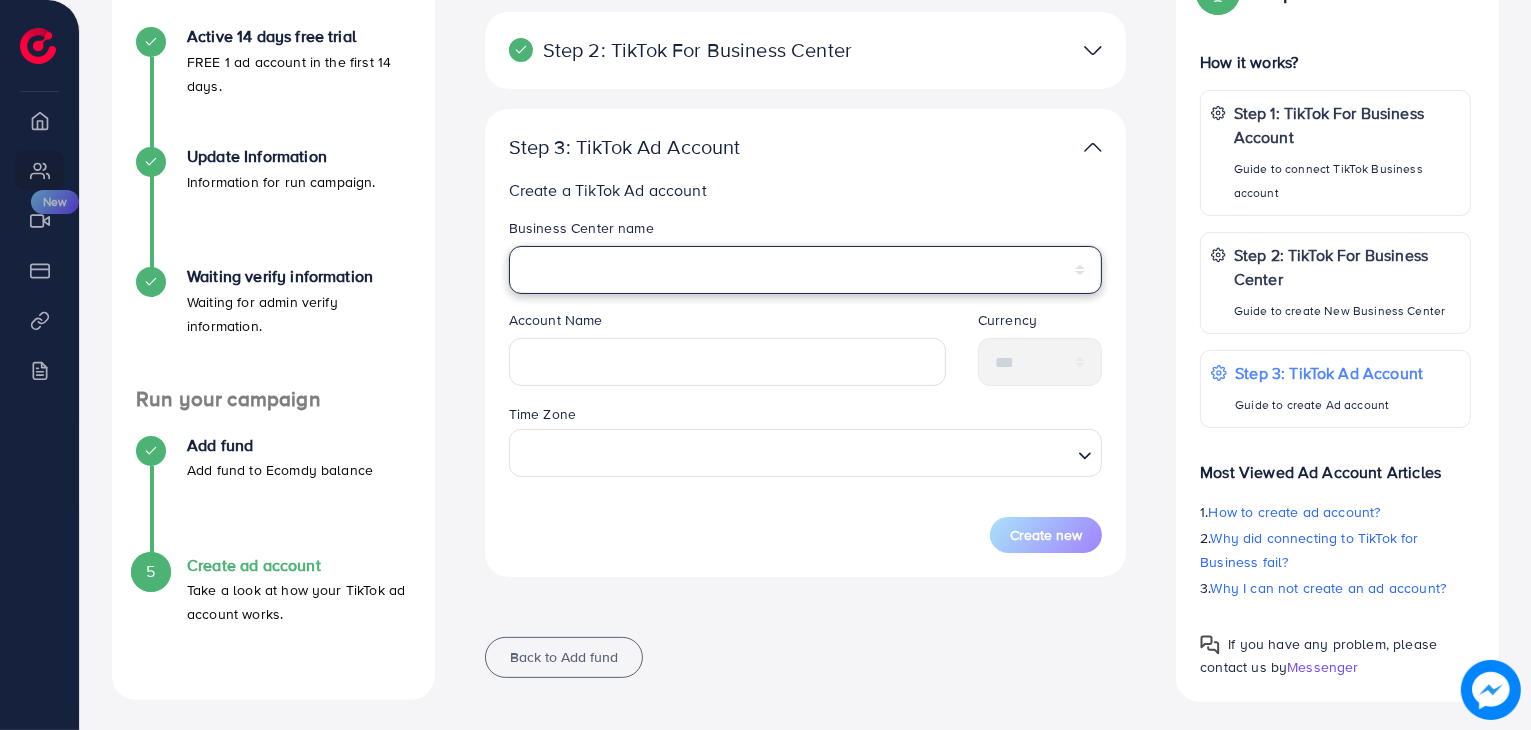 click on "**********" at bounding box center [806, 270] 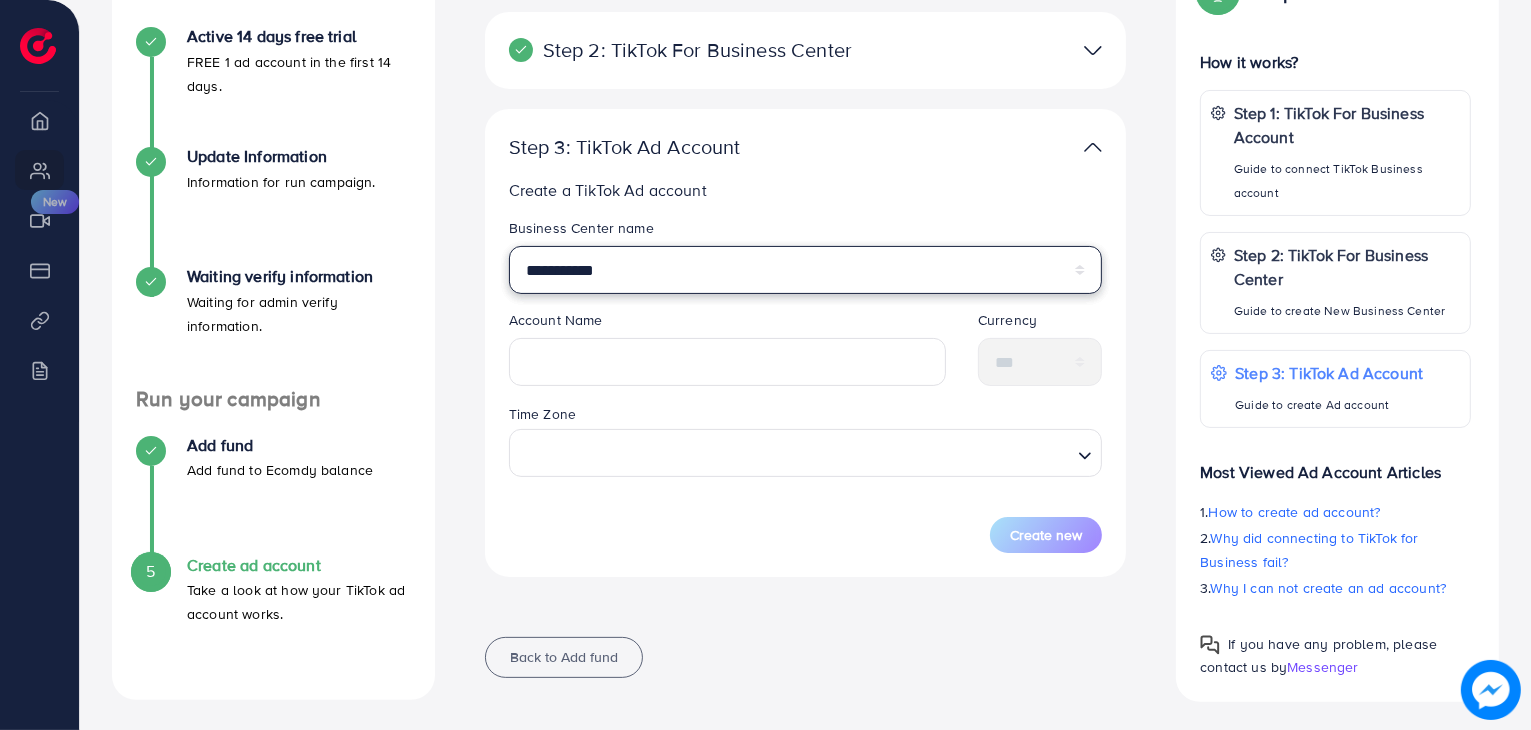 click on "**********" at bounding box center (806, 270) 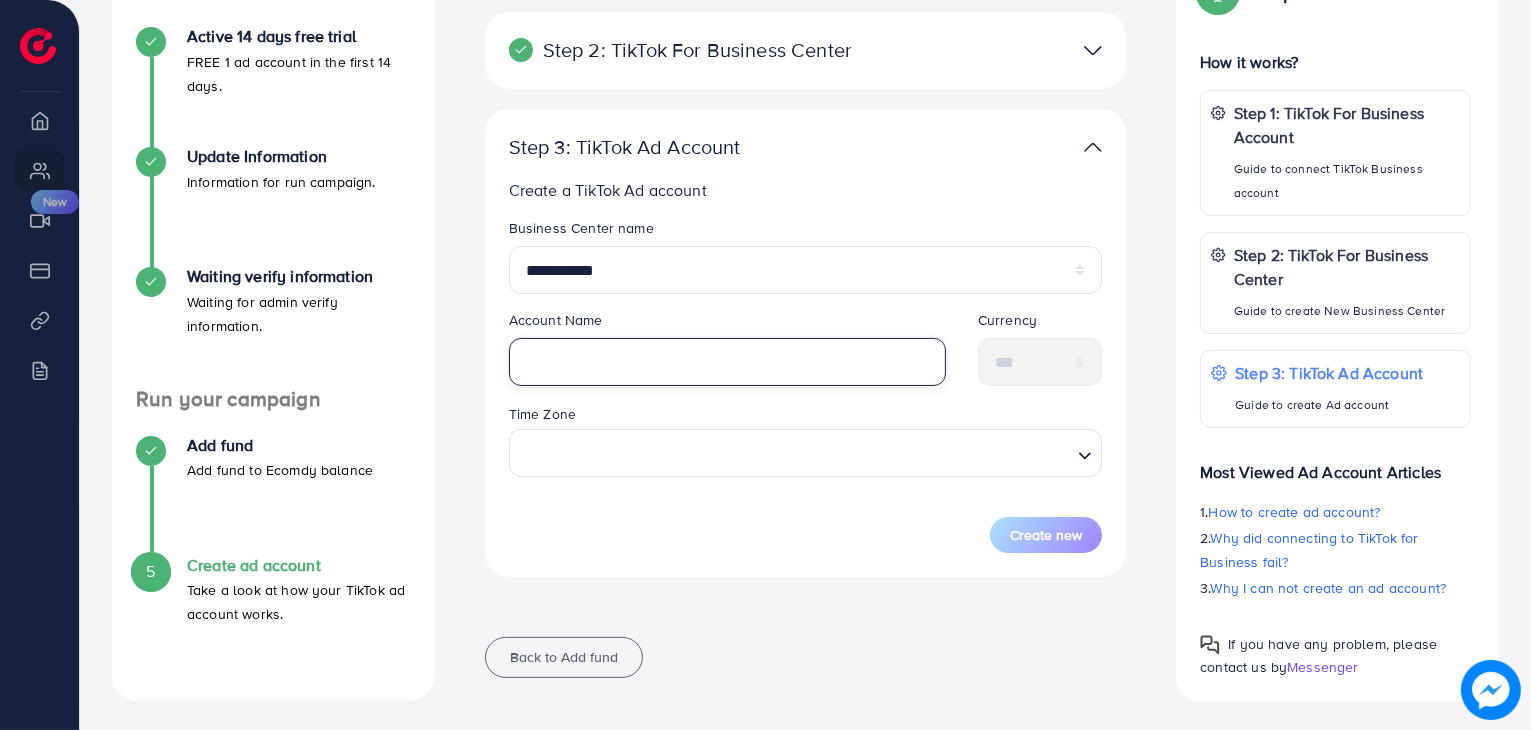click at bounding box center (727, 362) 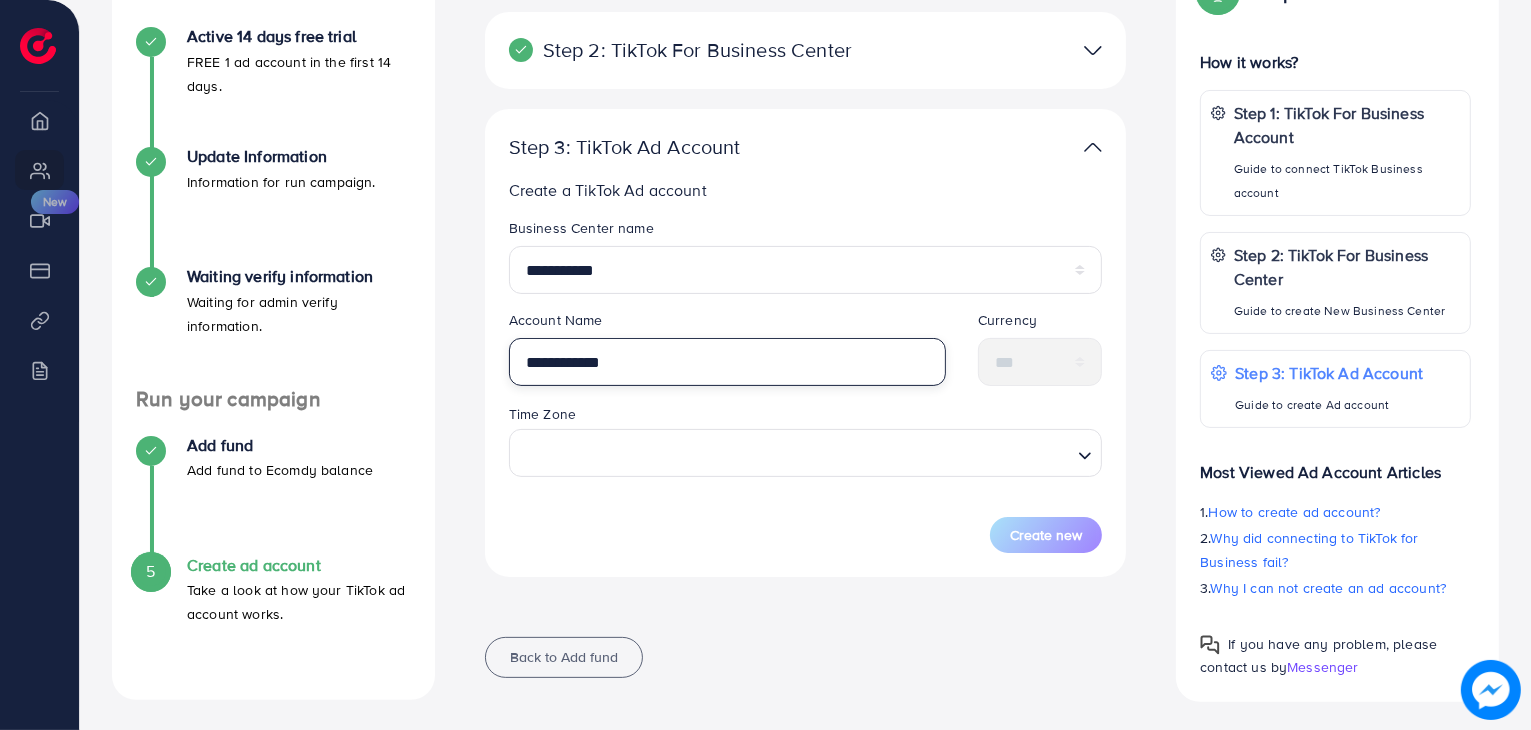 scroll, scrollTop: 368, scrollLeft: 0, axis: vertical 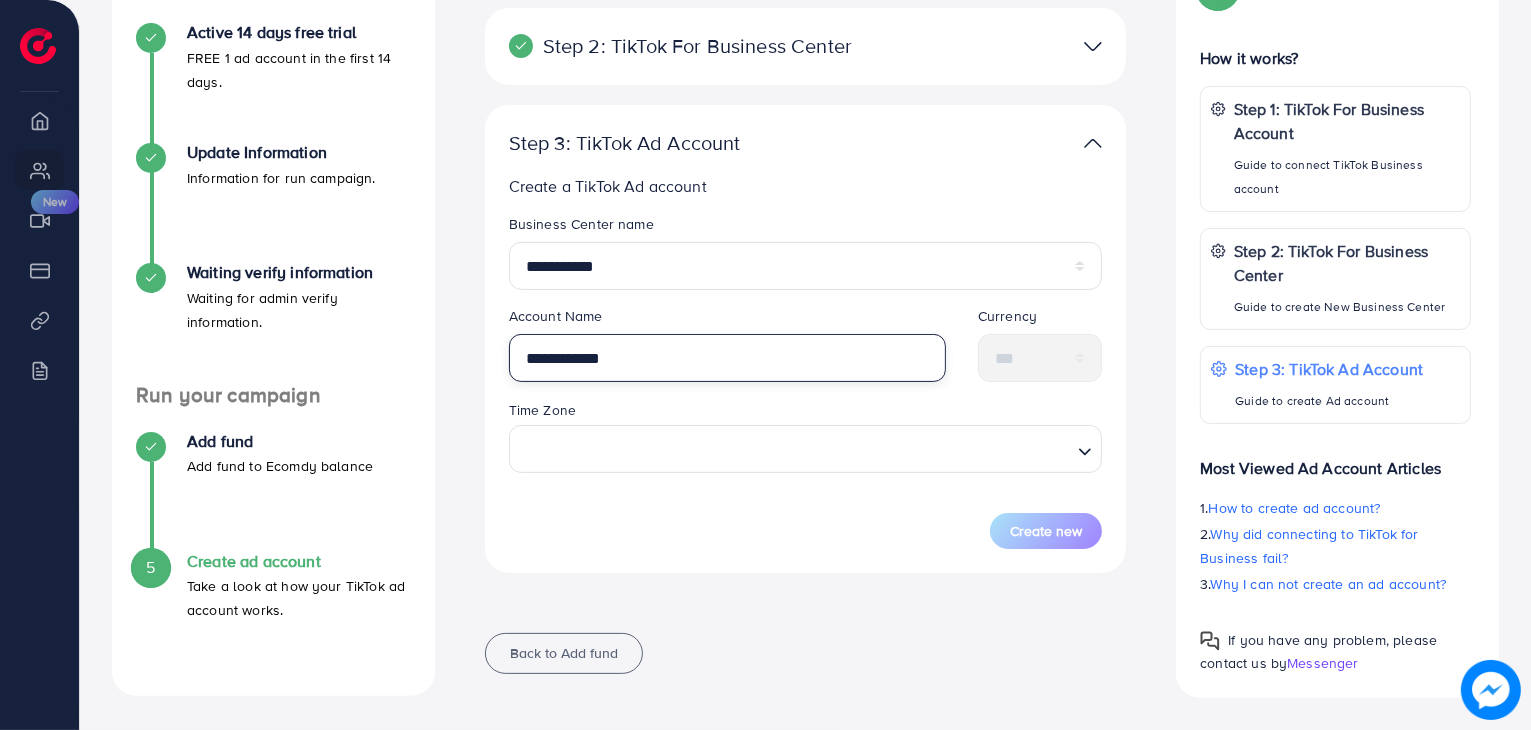 type on "**********" 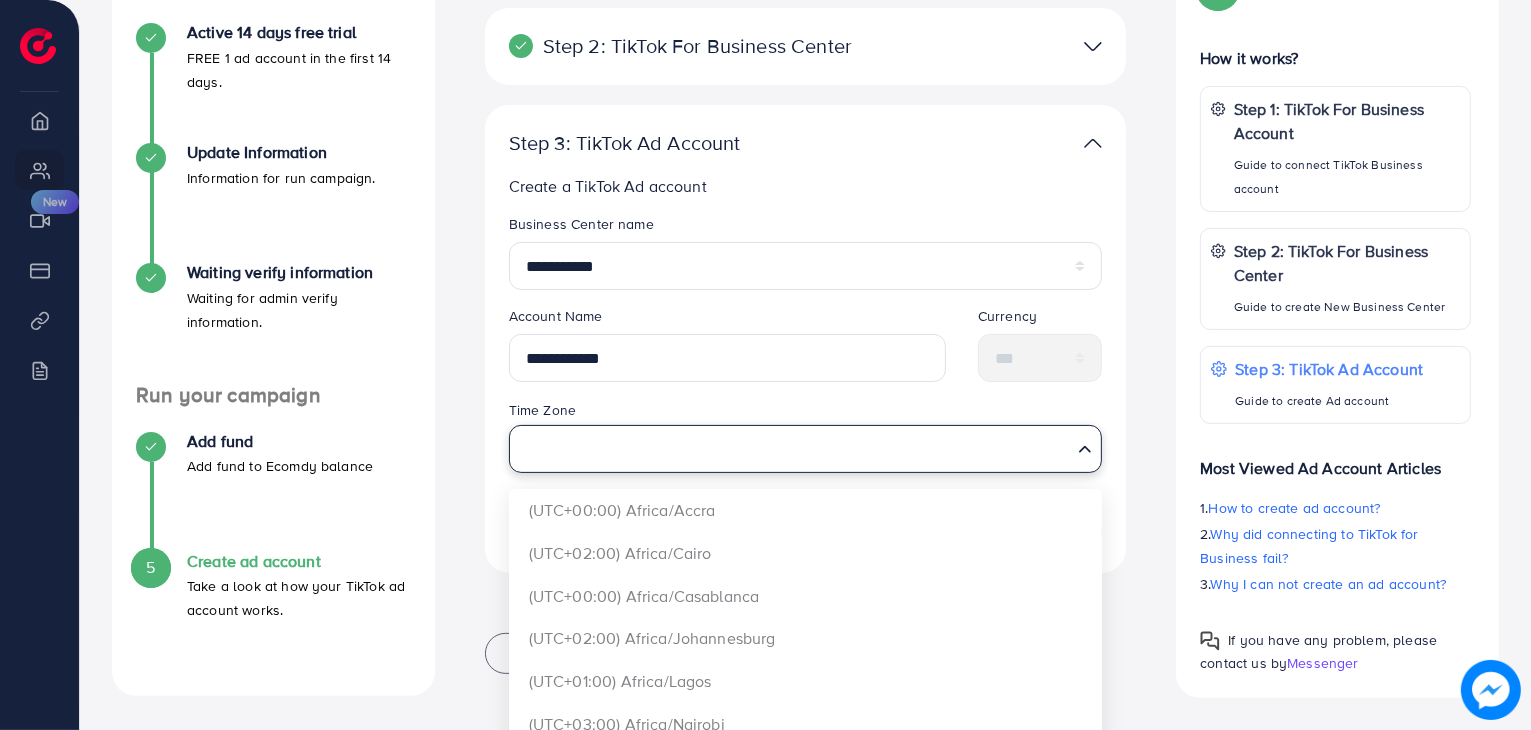 click at bounding box center [794, 448] 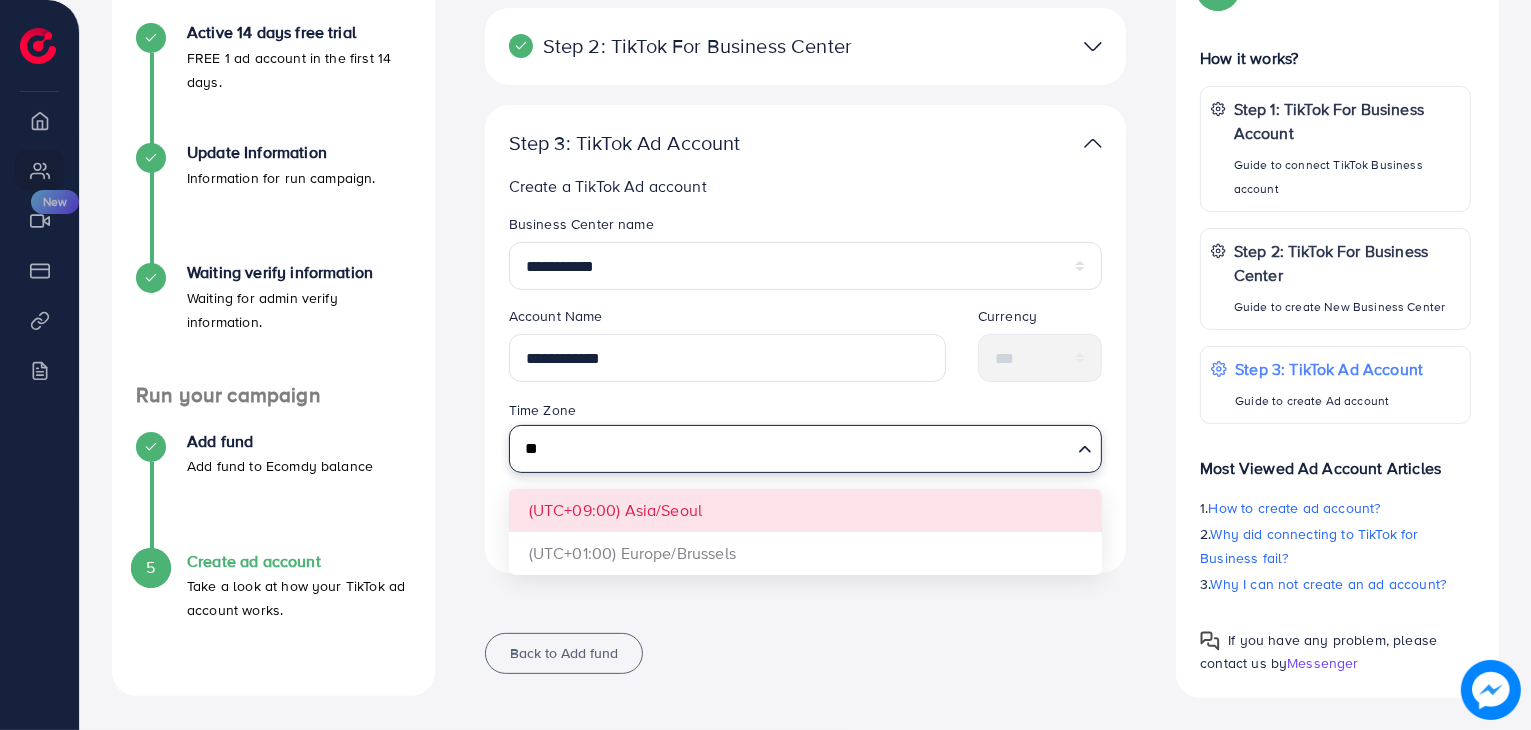 type on "**" 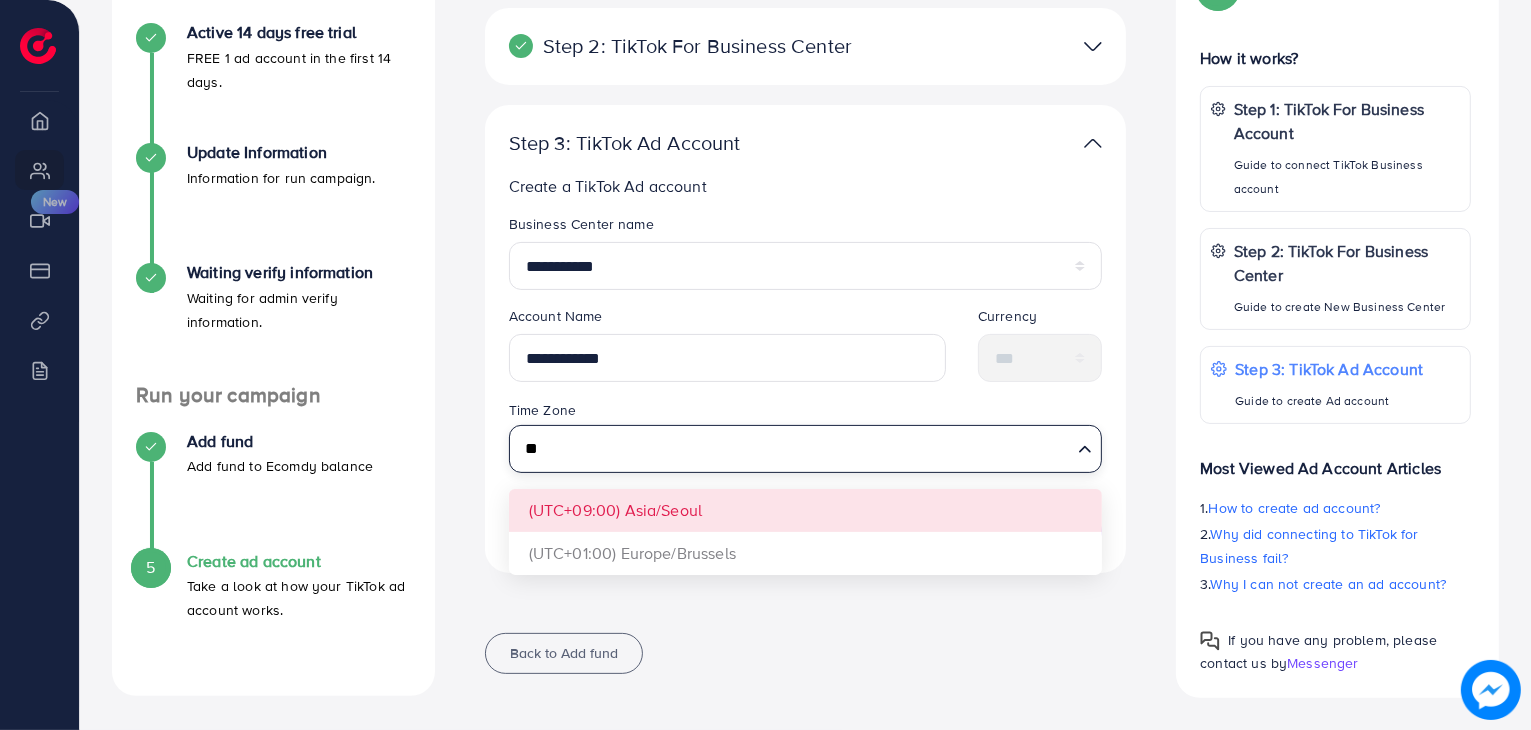 type 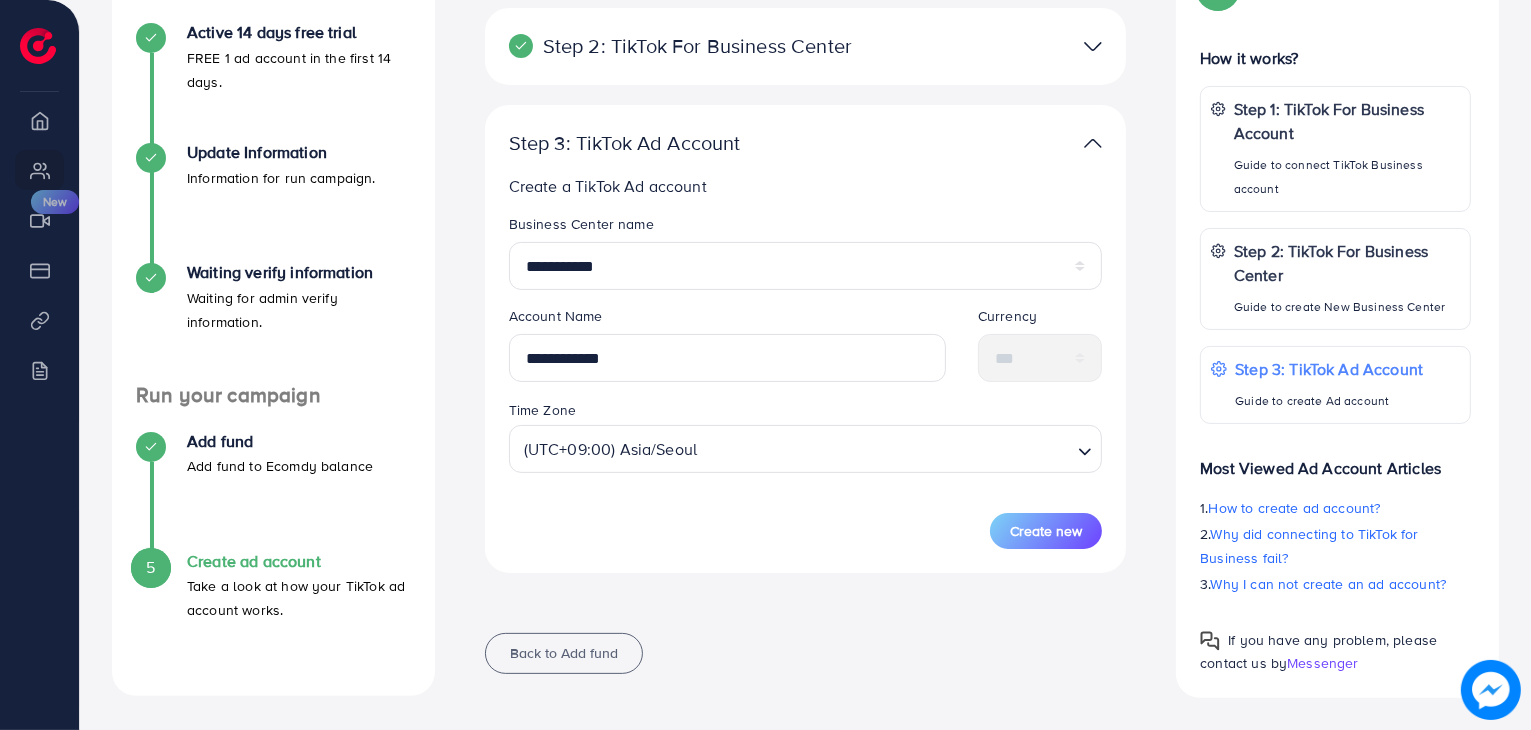 click on "**********" at bounding box center [806, 381] 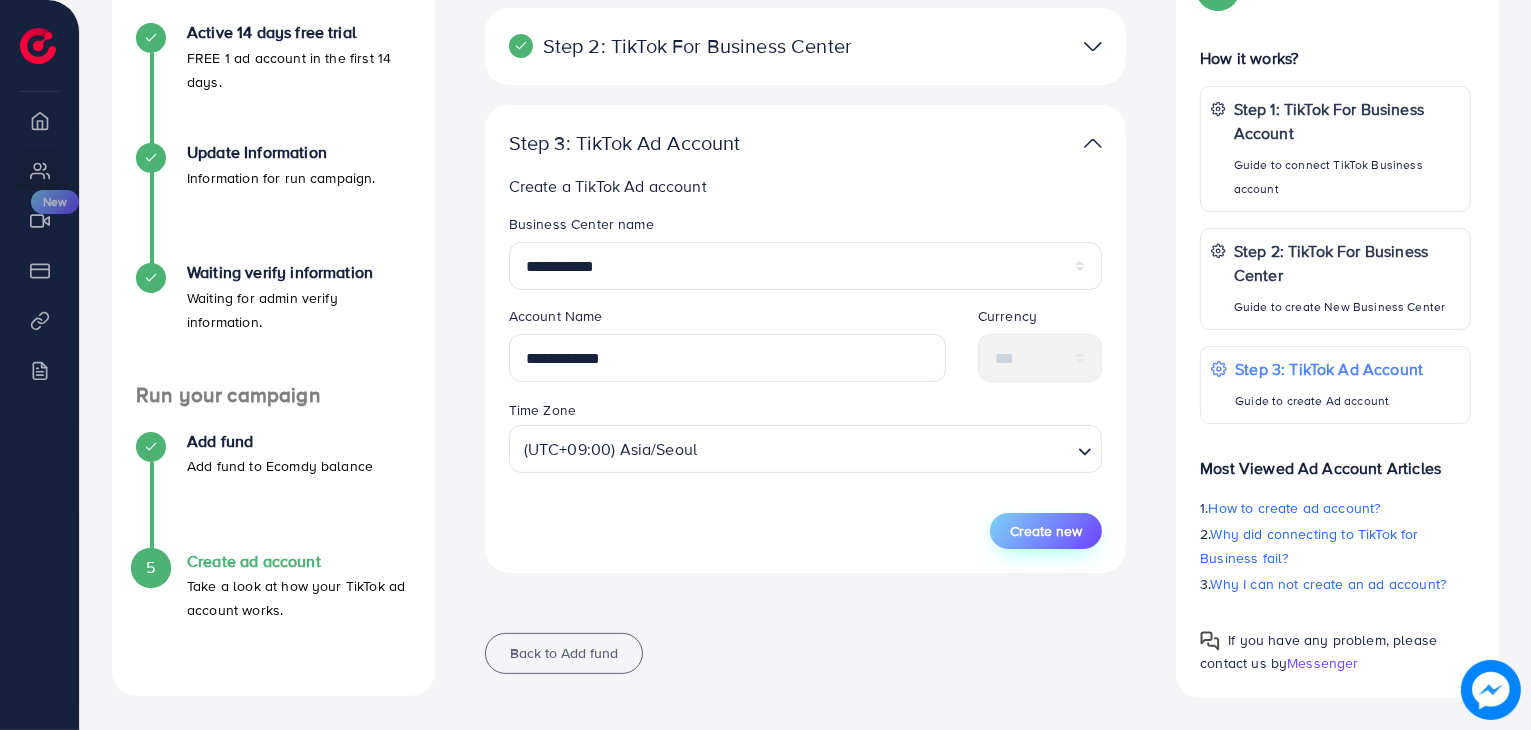 click on "Create new" at bounding box center (1046, 531) 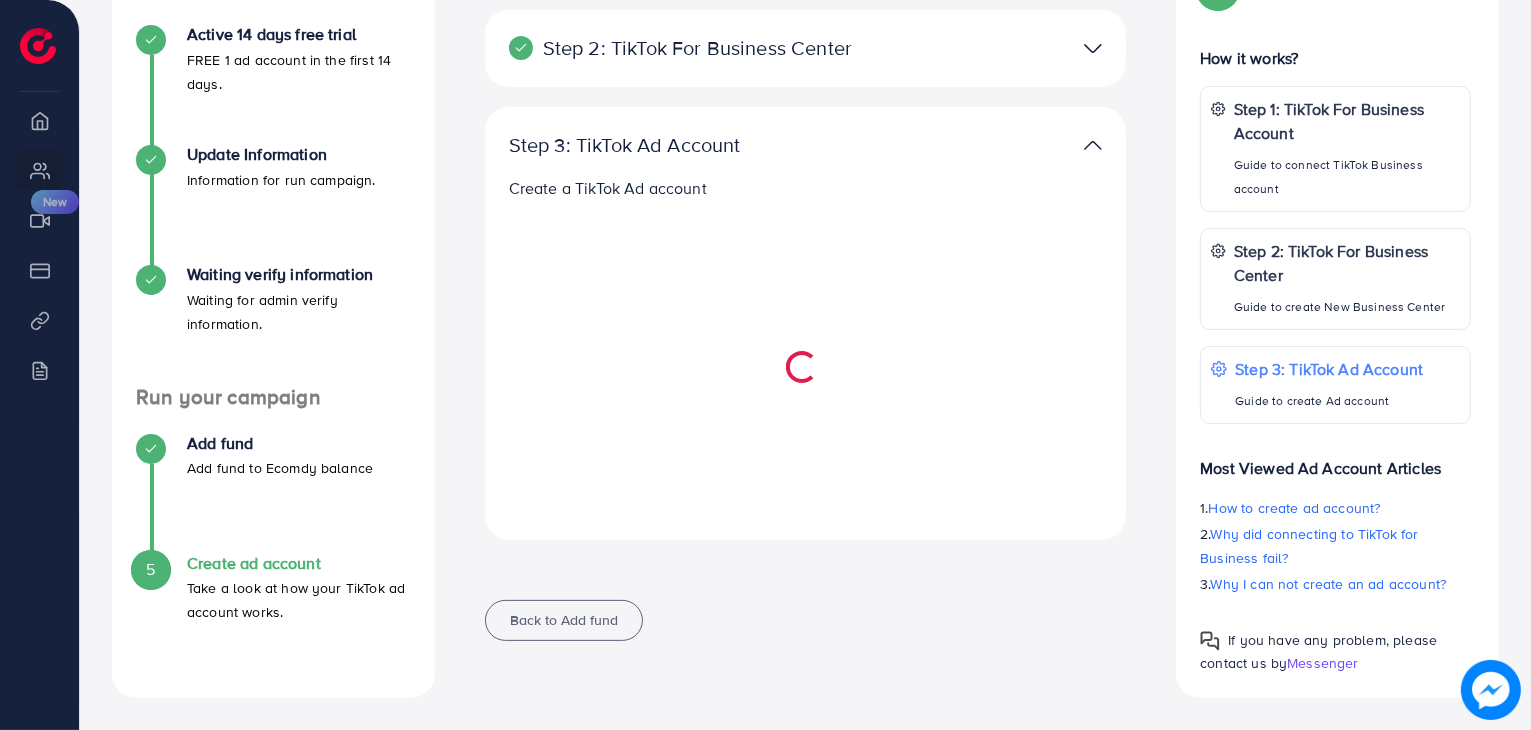 scroll, scrollTop: 366, scrollLeft: 0, axis: vertical 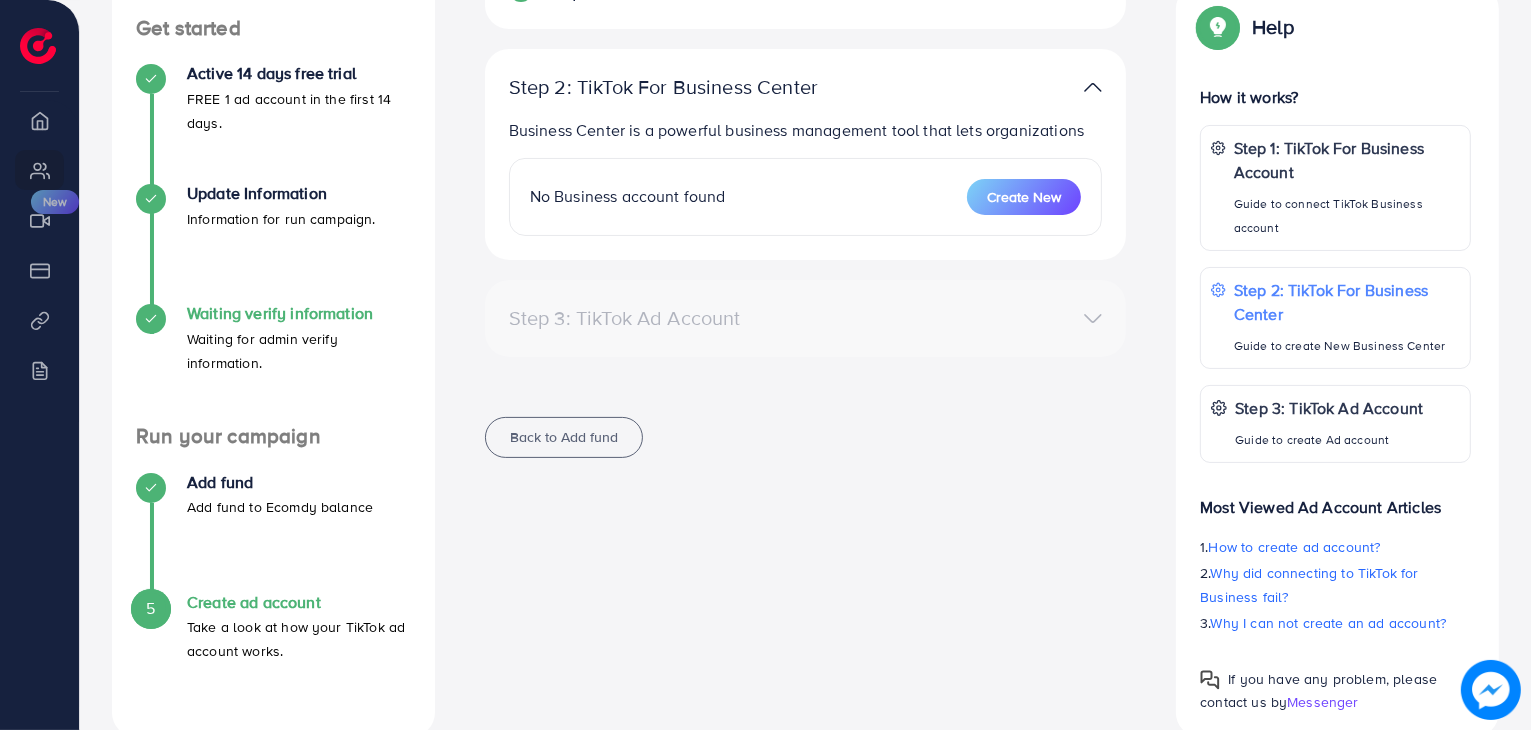 click 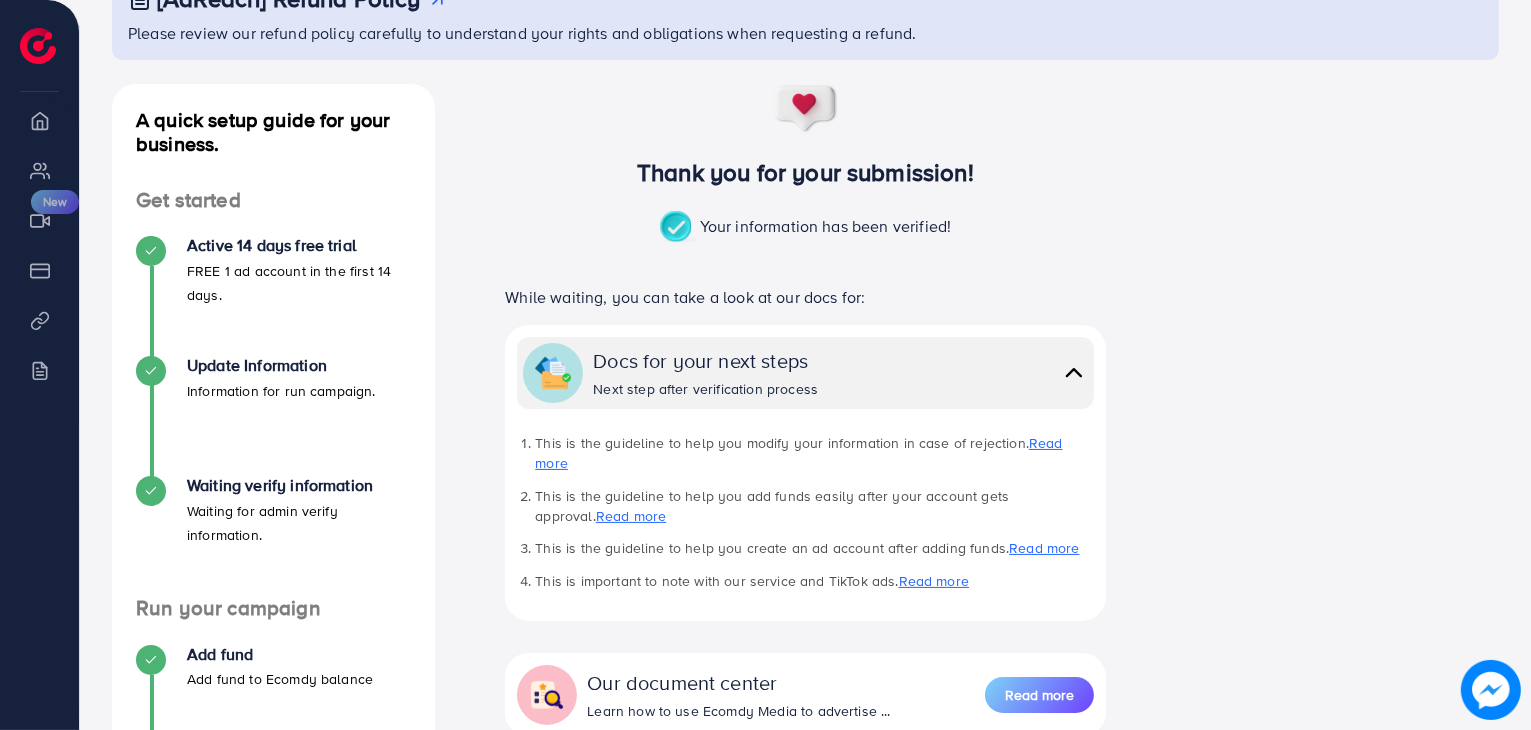 scroll, scrollTop: 160, scrollLeft: 0, axis: vertical 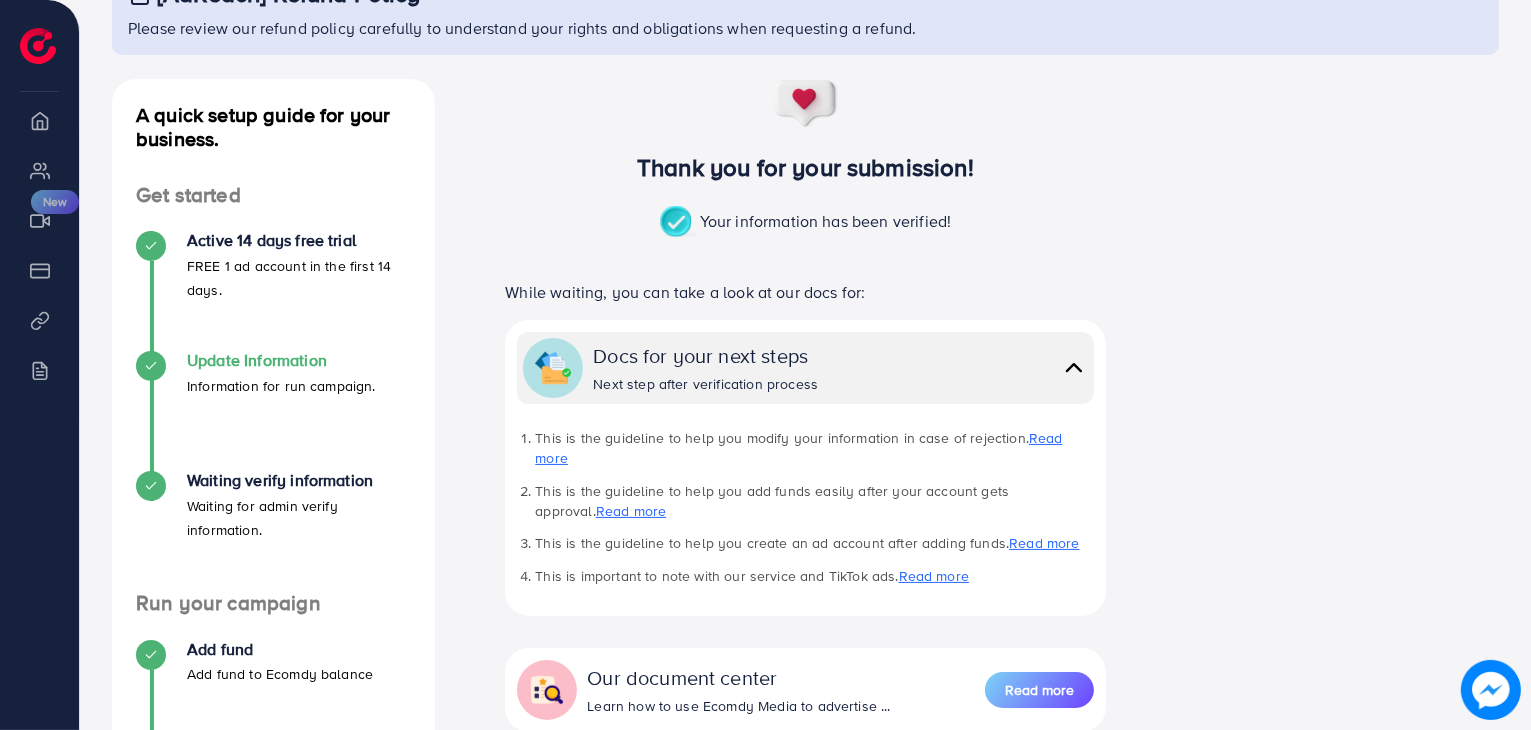 click 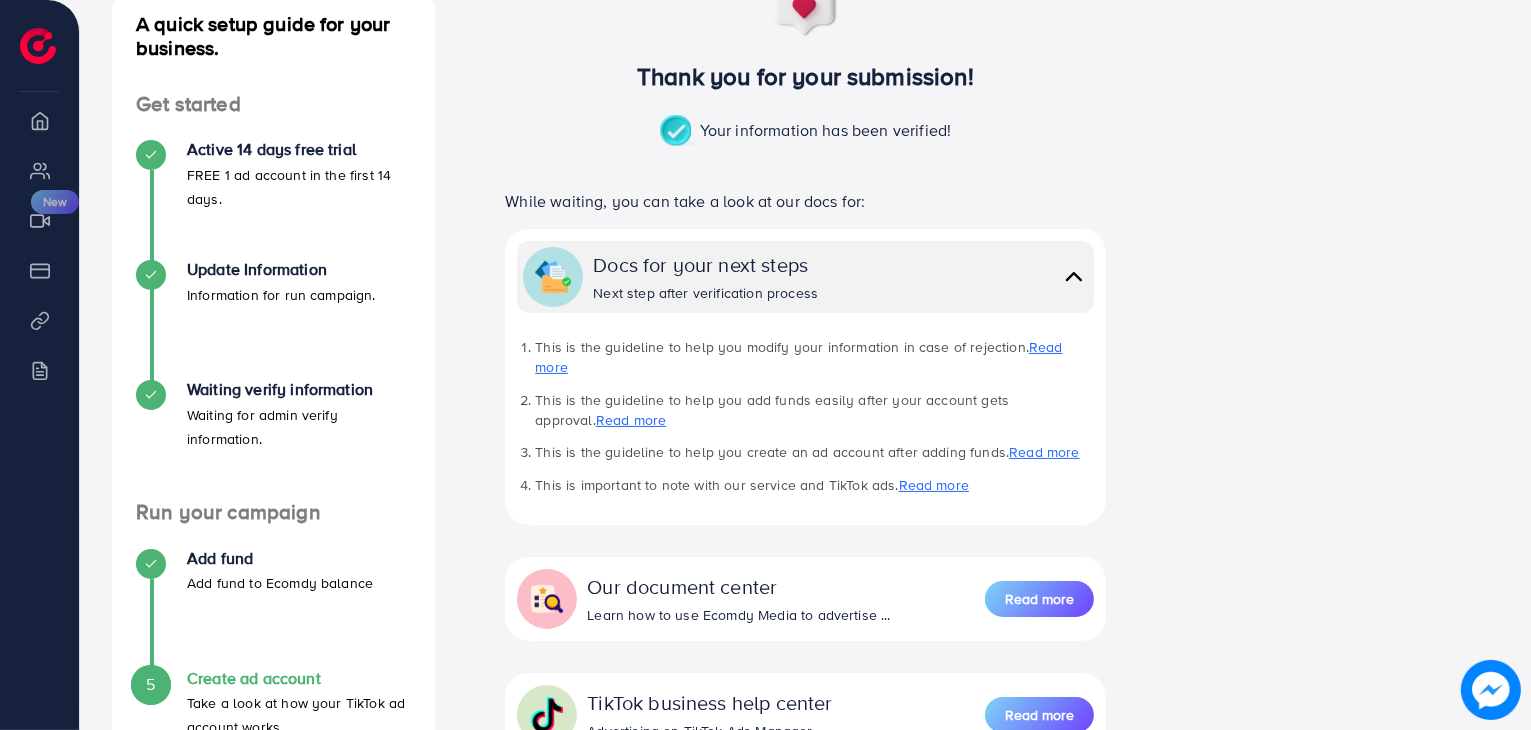 scroll, scrollTop: 260, scrollLeft: 0, axis: vertical 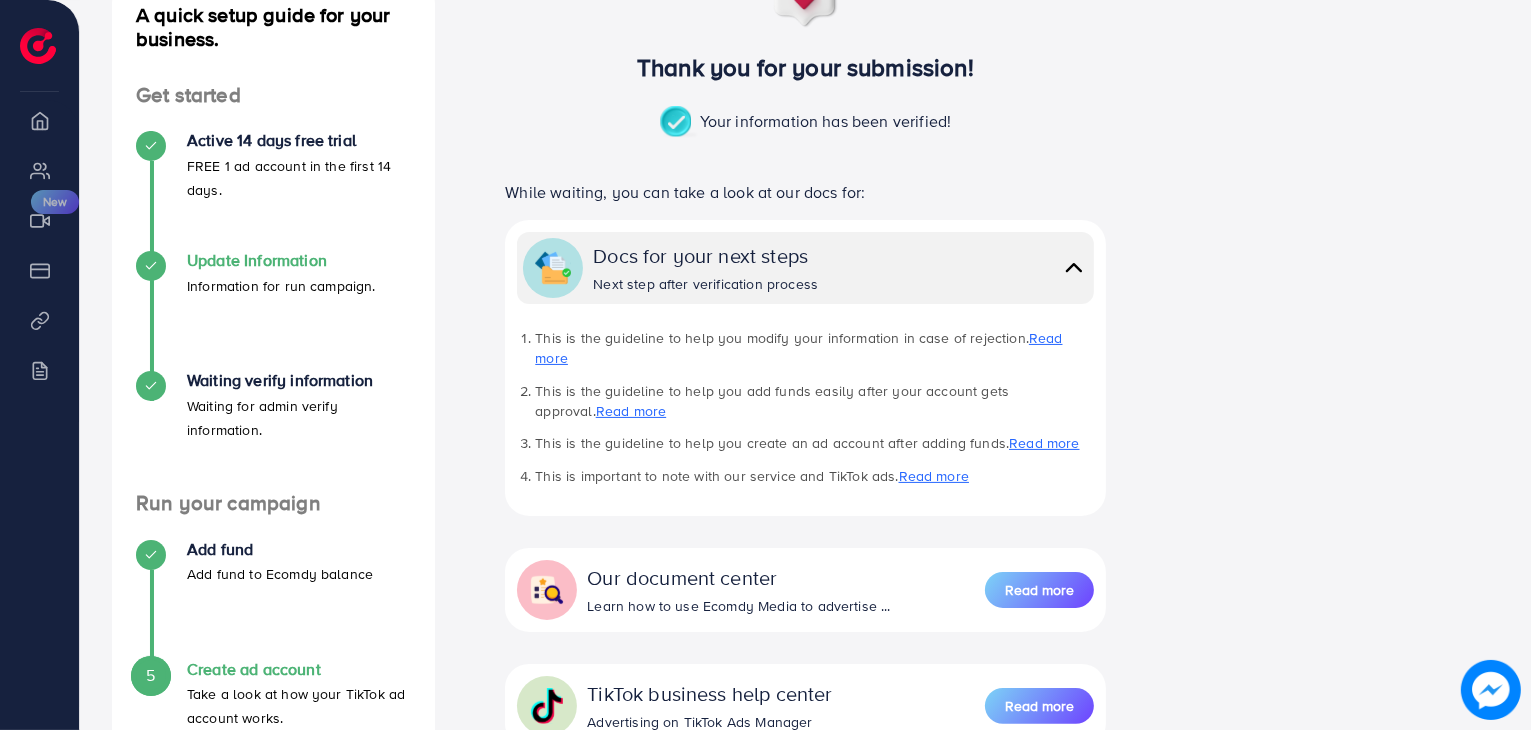 click 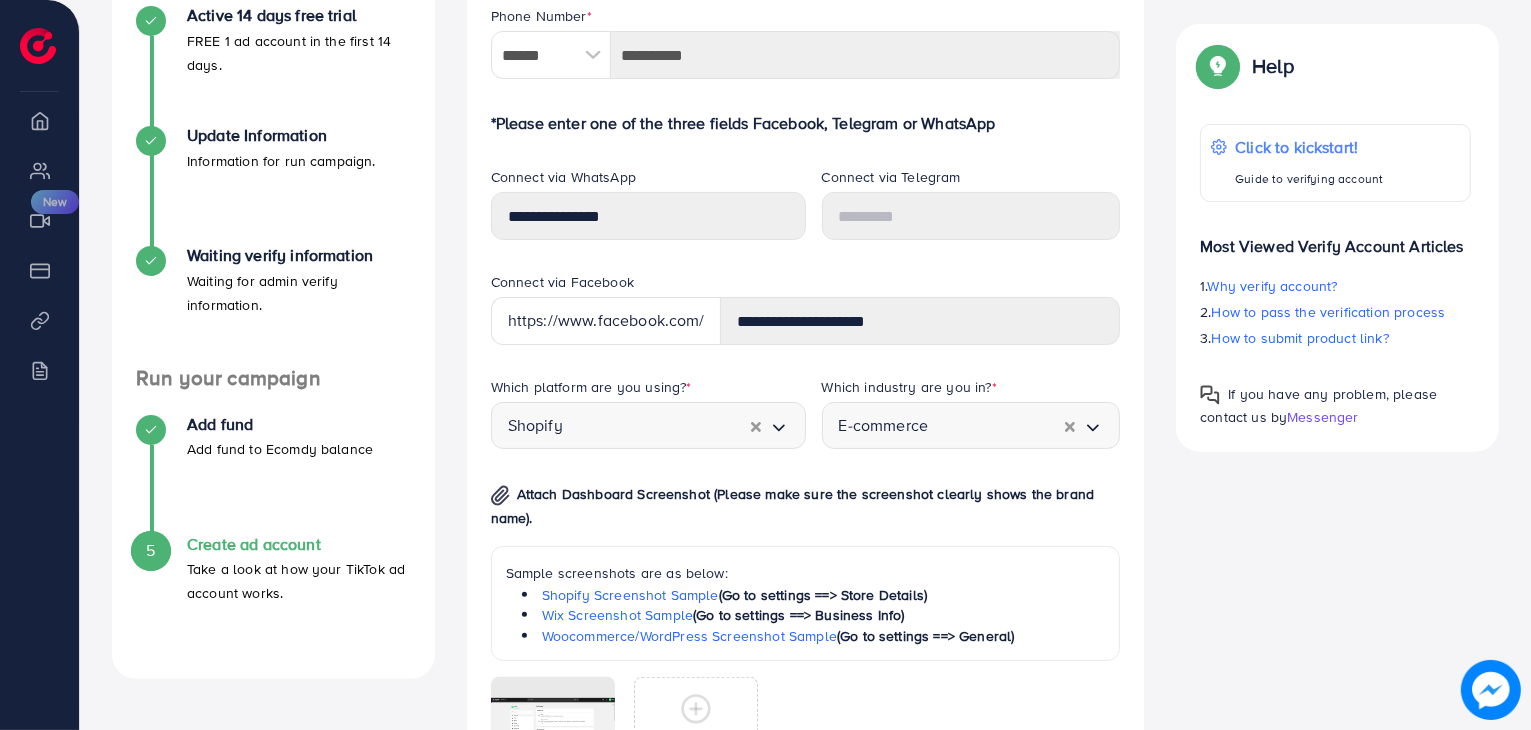 scroll, scrollTop: 369, scrollLeft: 0, axis: vertical 